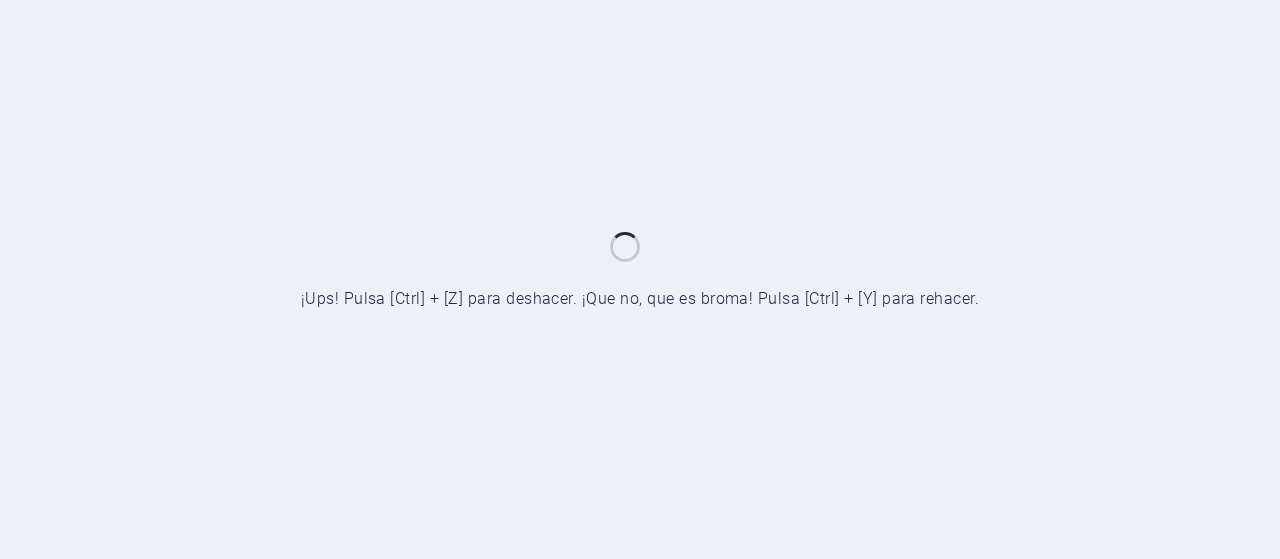 scroll, scrollTop: 0, scrollLeft: 0, axis: both 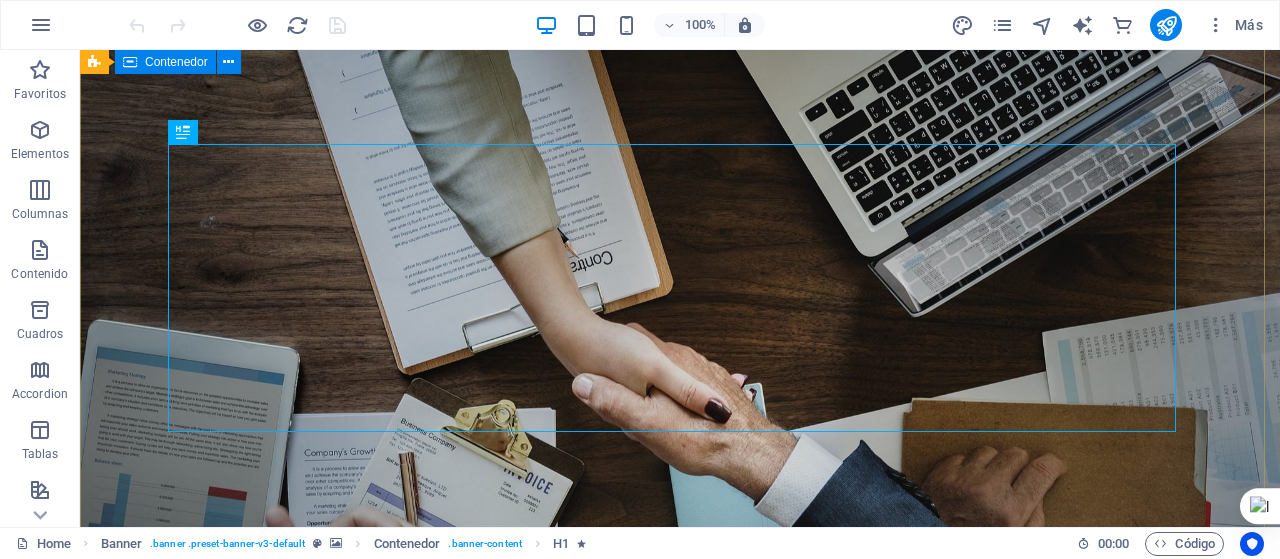 click on "Protegemos lo que más importa: tu empresa, tu comunidad, tu tranquilidad. Solución proactiva y especializada que blinda su operación, mitiga riesgos y potencia la plusvalía de su inversión." at bounding box center (680, 1149) 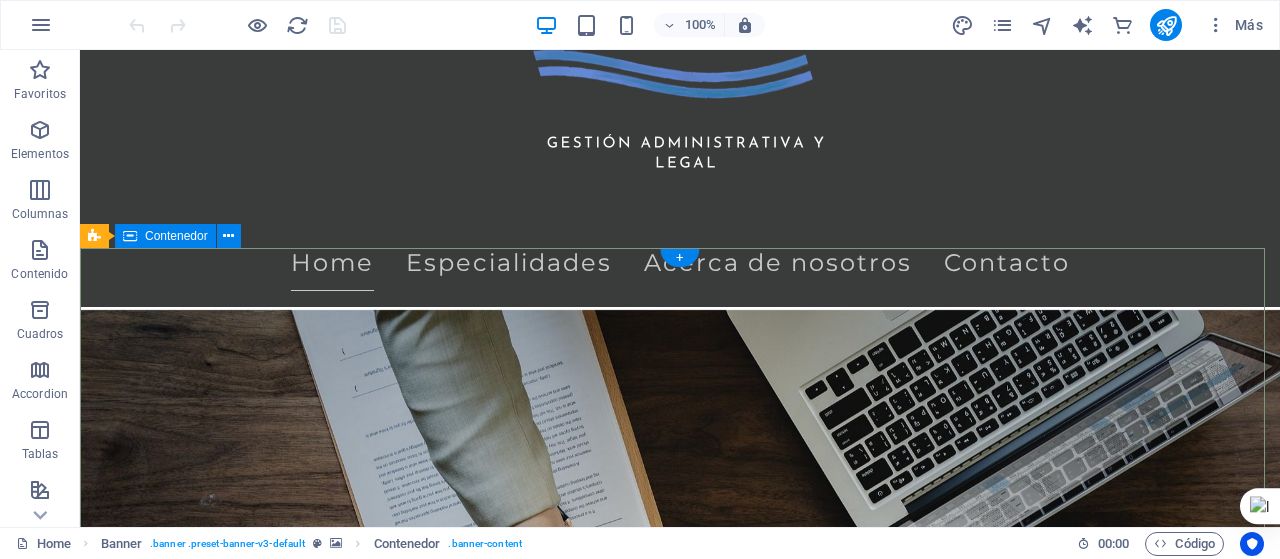 scroll, scrollTop: 224, scrollLeft: 0, axis: vertical 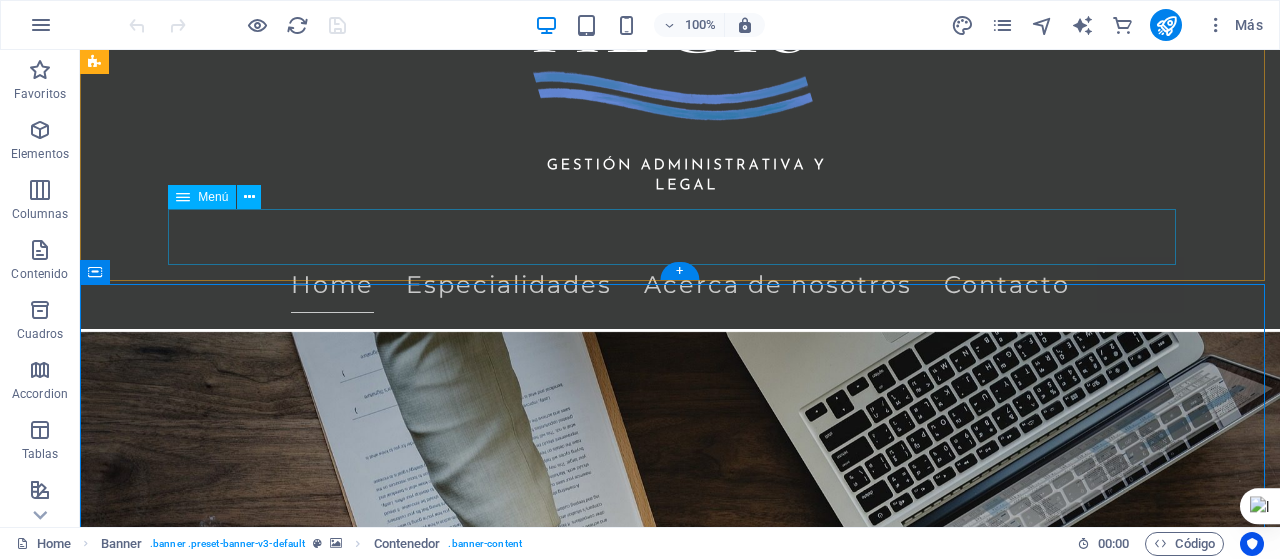 click on "Home Especialidades Acerca de nosotros Contacto" at bounding box center [680, 285] 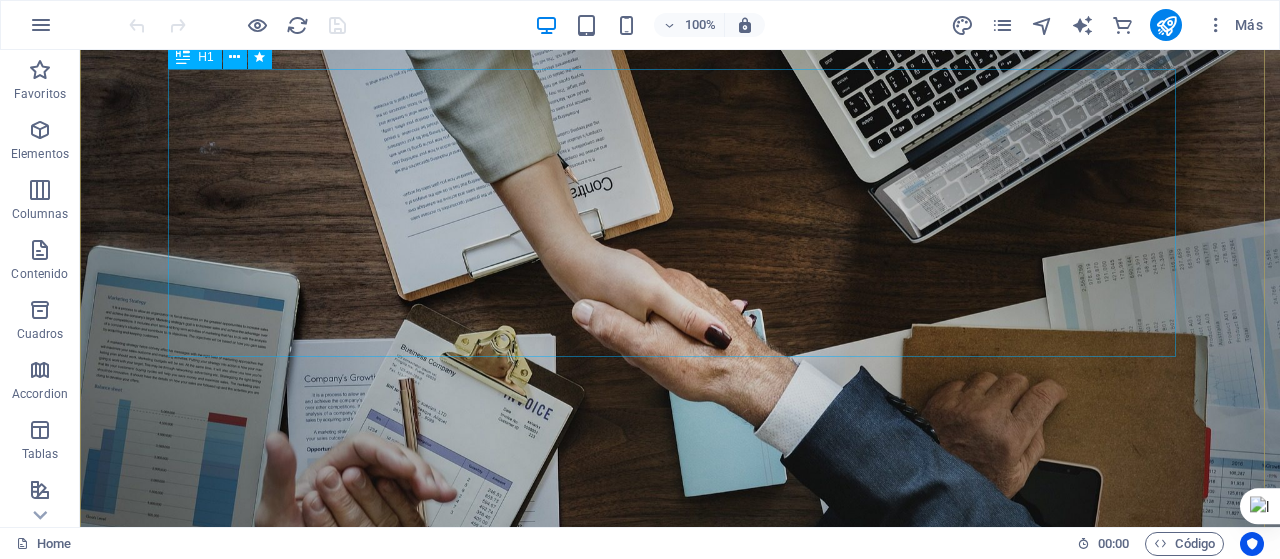 scroll, scrollTop: 600, scrollLeft: 0, axis: vertical 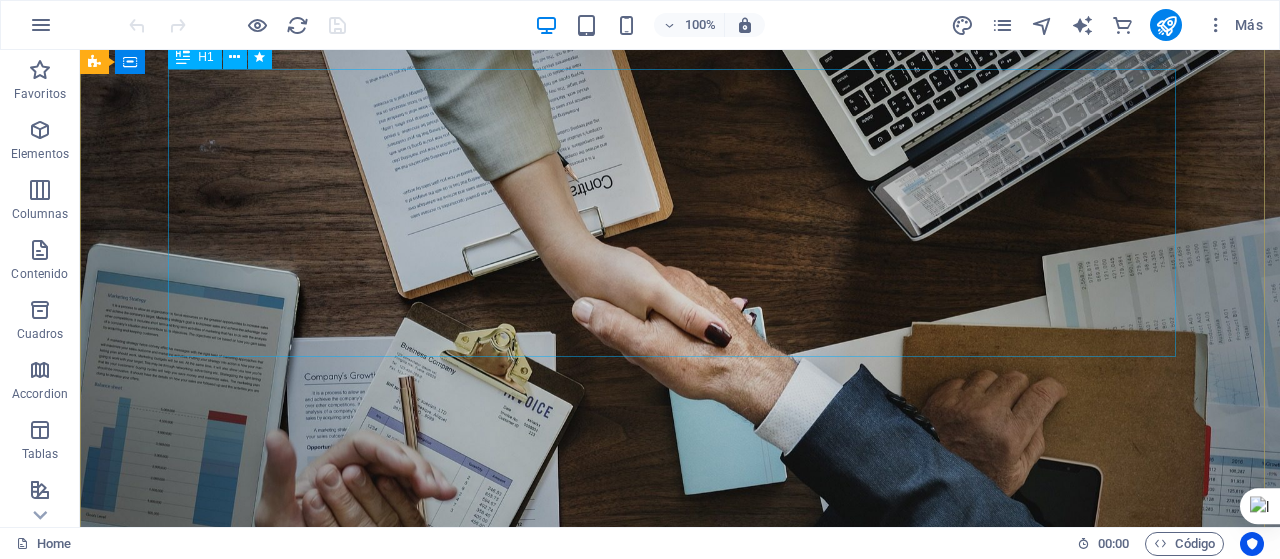 click on "Protegemos lo que más importa: tu empresa, tu comunidad, tu tranquilidad." at bounding box center (680, 1005) 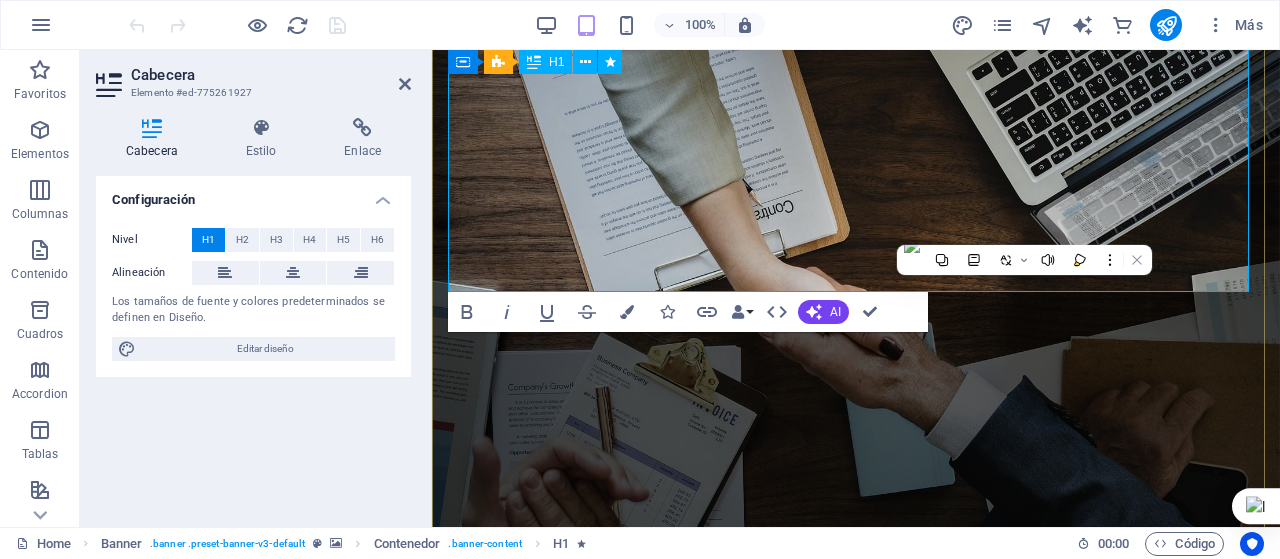 scroll, scrollTop: 500, scrollLeft: 0, axis: vertical 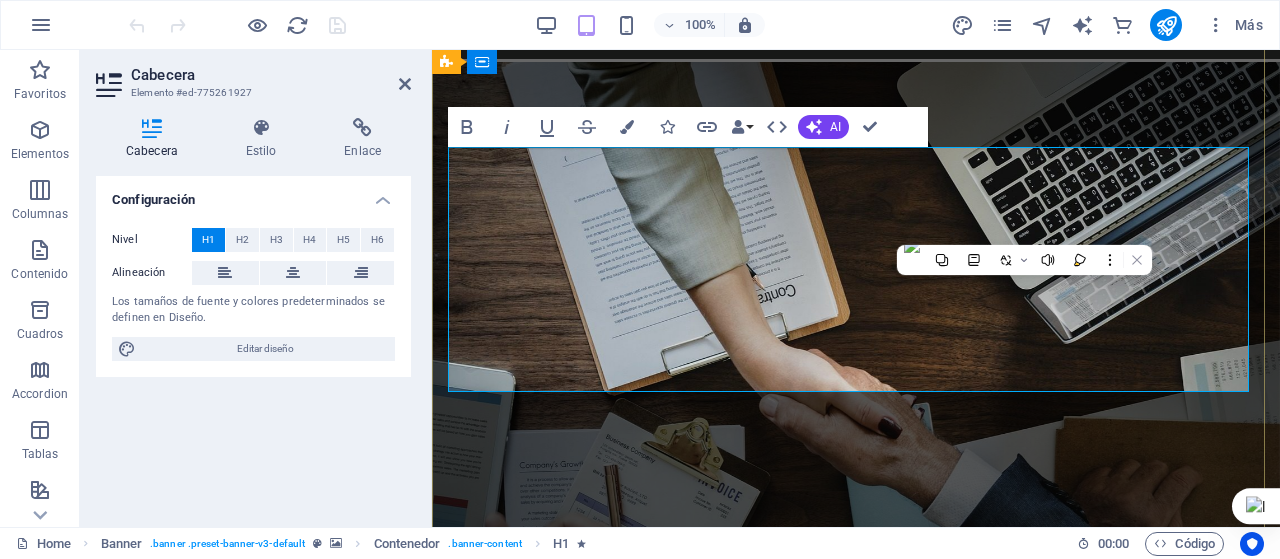 type 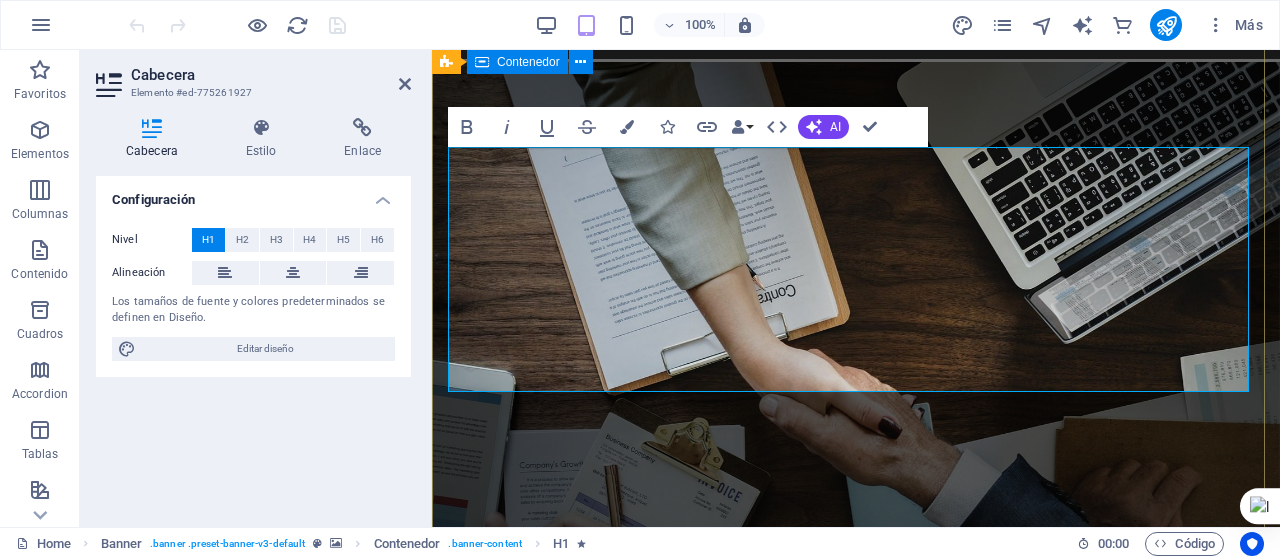 click on "Protegemos legalmente tu empresa, comunidad y proyecto. Solución proactiva y especializada que blinda su operación, mitiga riesgos y potencia la plusvalía de su inversión." at bounding box center [856, 1142] 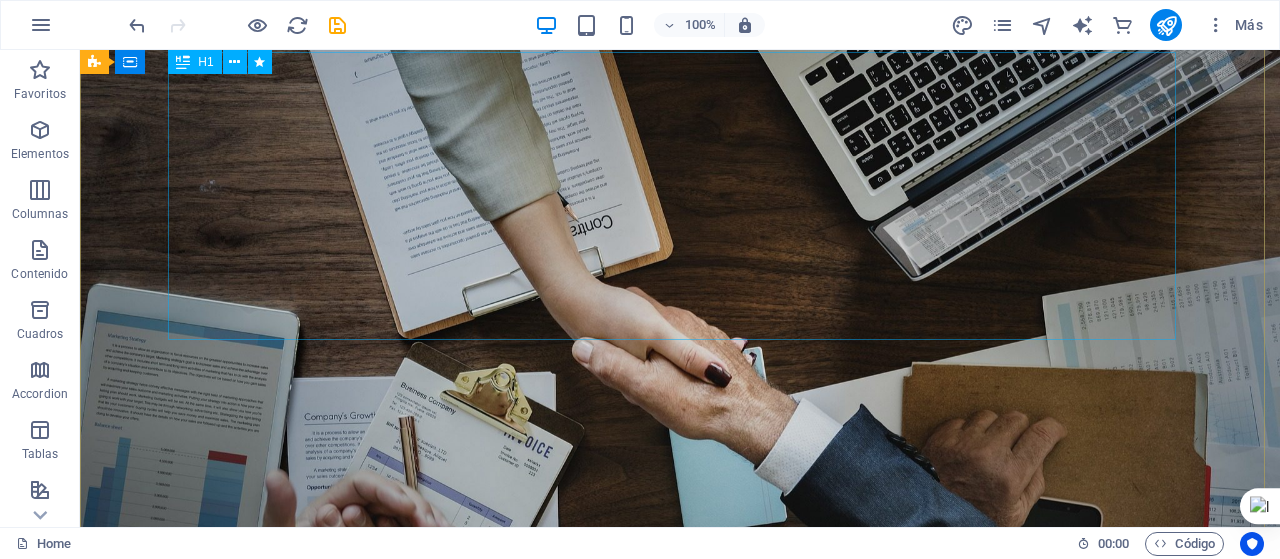 scroll, scrollTop: 532, scrollLeft: 0, axis: vertical 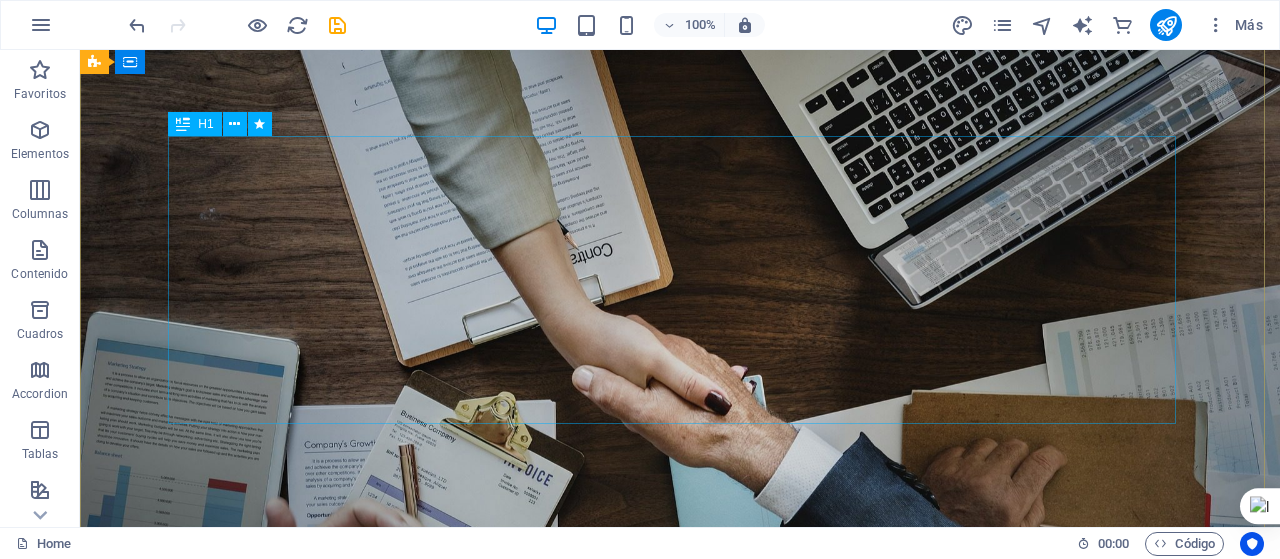 click on "Protegemos legalmente tu empresa, comunidad y proyecto." at bounding box center [680, 1073] 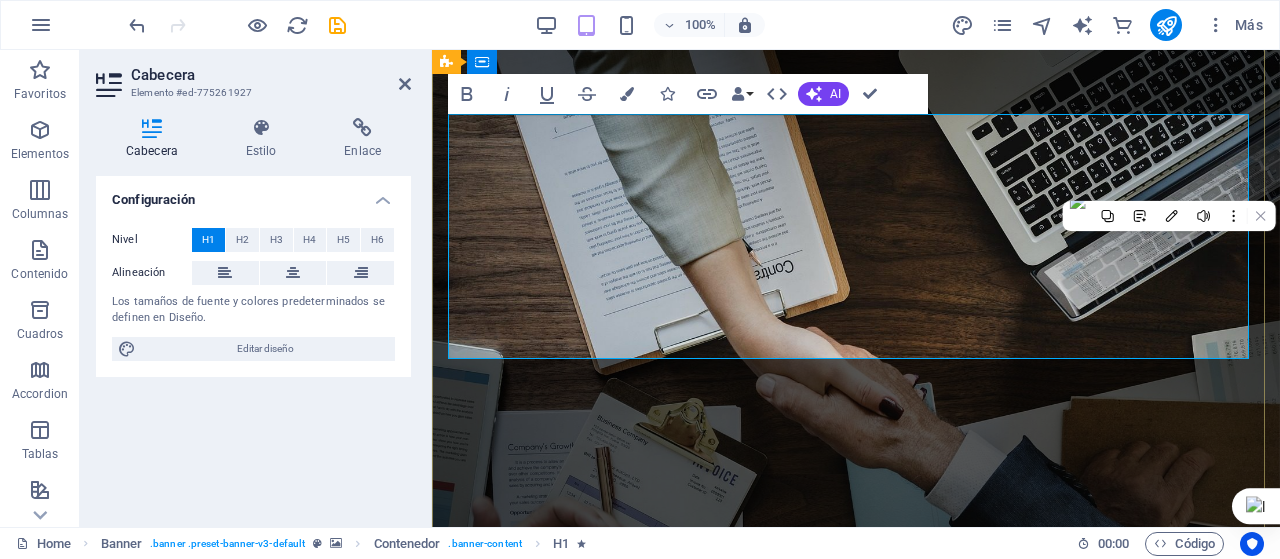 click on "Protegemos legalmente tu empresa, comunidad y proyecto." at bounding box center [856, 1057] 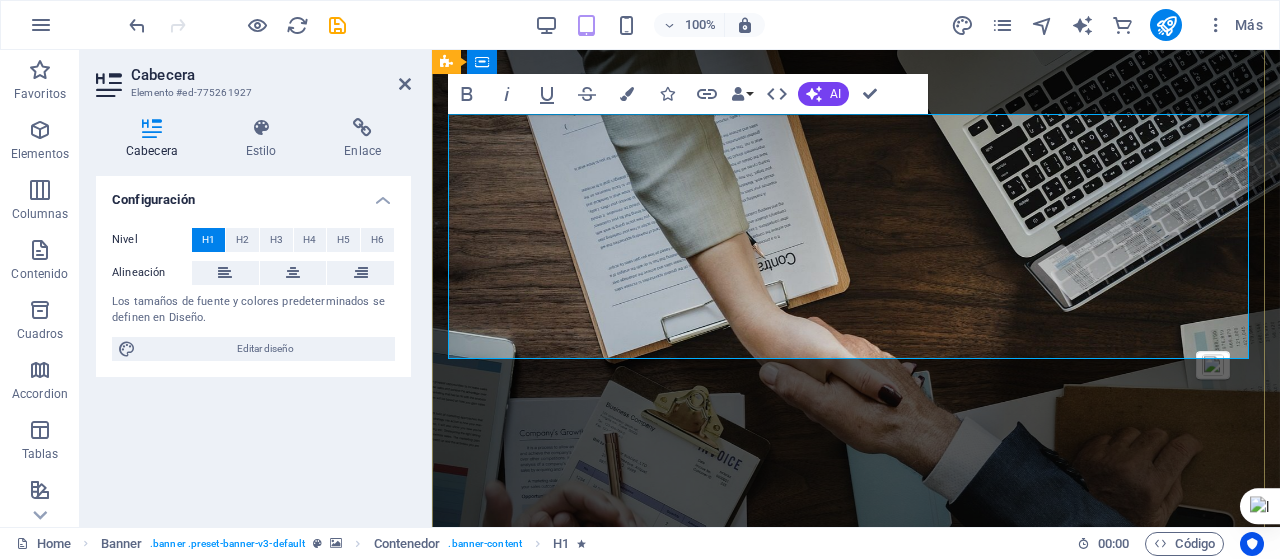 type 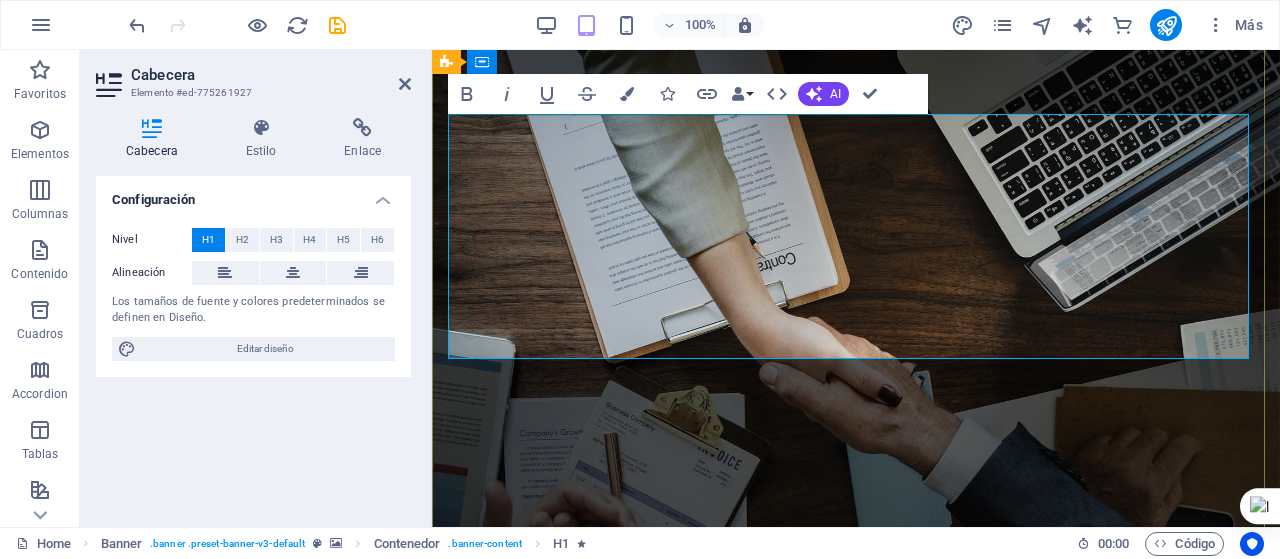 click on "Protegemos legalmente a empresas, comunidad y proyecto." at bounding box center [856, 1032] 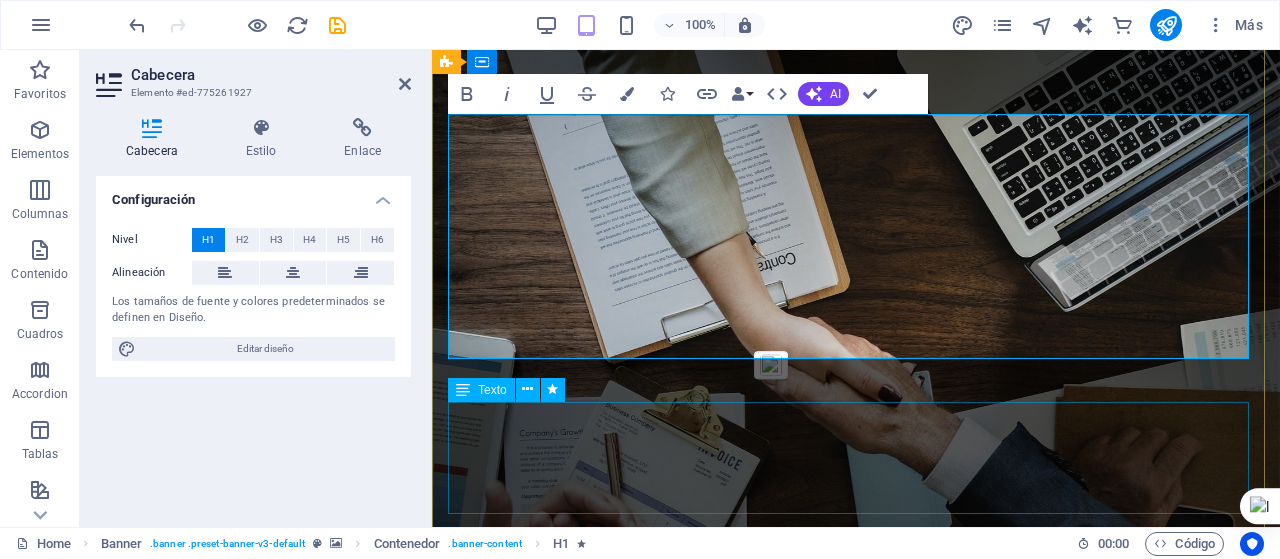 click on "Solución proactiva y especializada que blinda su operación, mitiga riesgos y potencia la plusvalía de su inversión." at bounding box center [856, 1254] 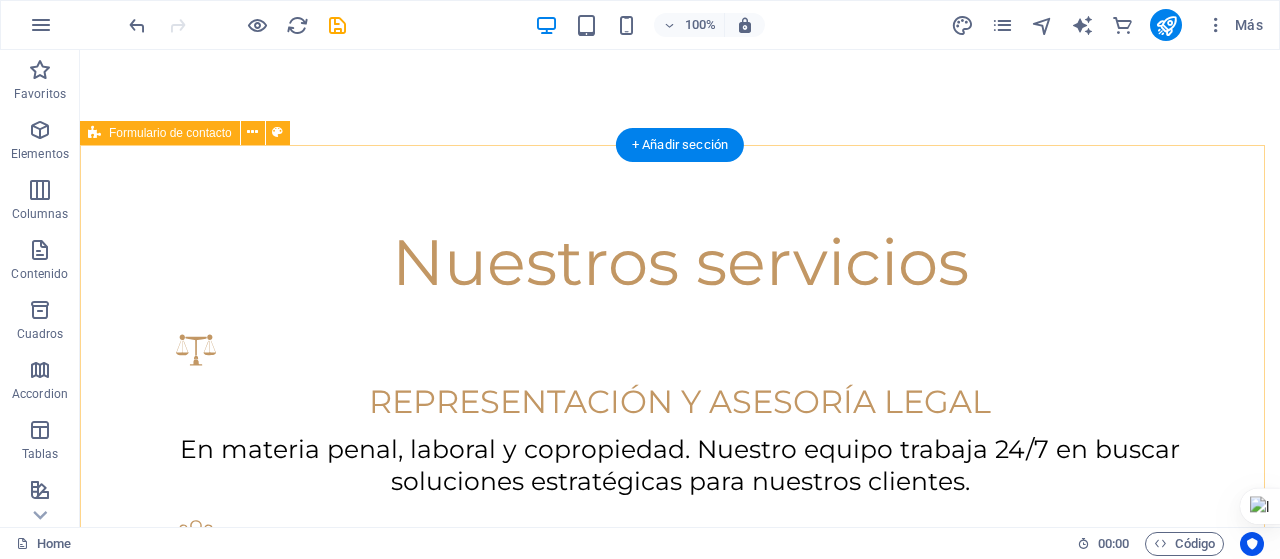 scroll, scrollTop: 1932, scrollLeft: 0, axis: vertical 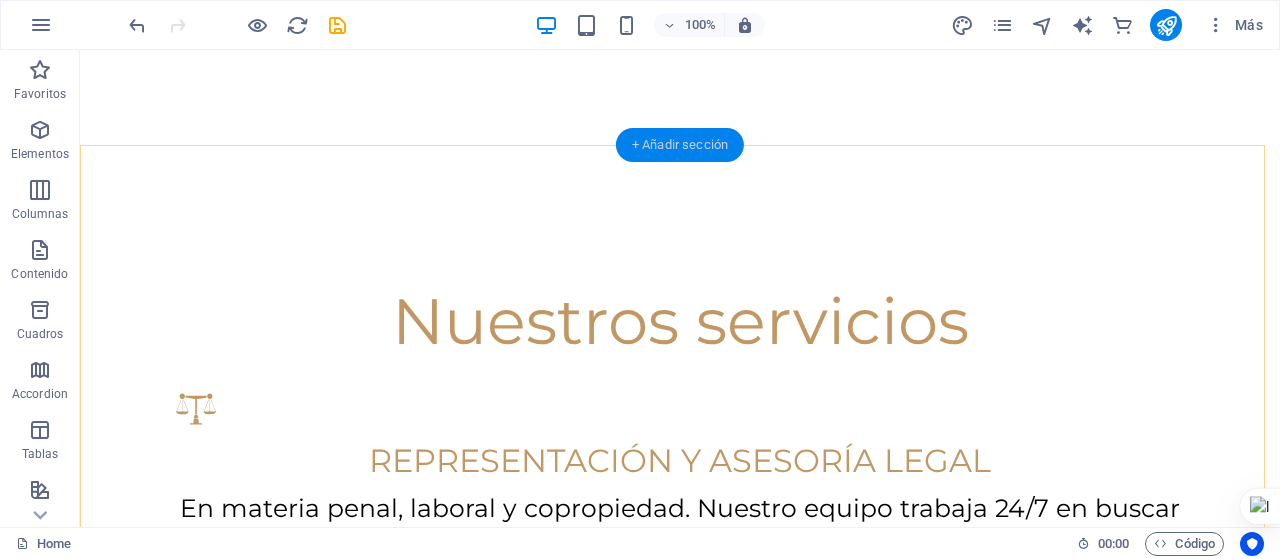 click on "+ Añadir sección" at bounding box center [680, 145] 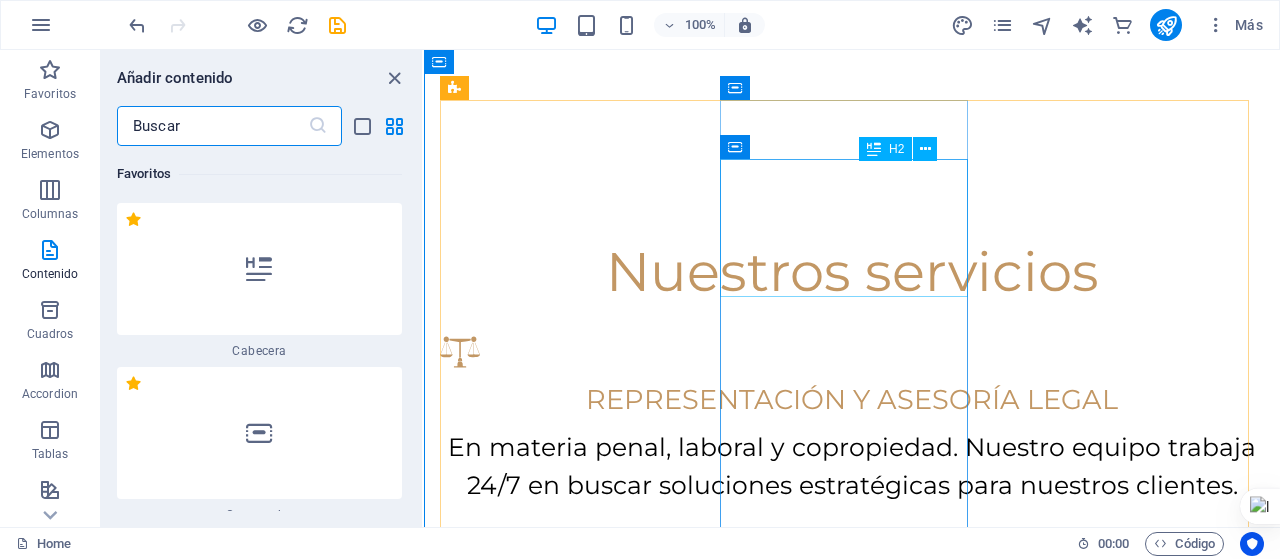 scroll, scrollTop: 1368, scrollLeft: 0, axis: vertical 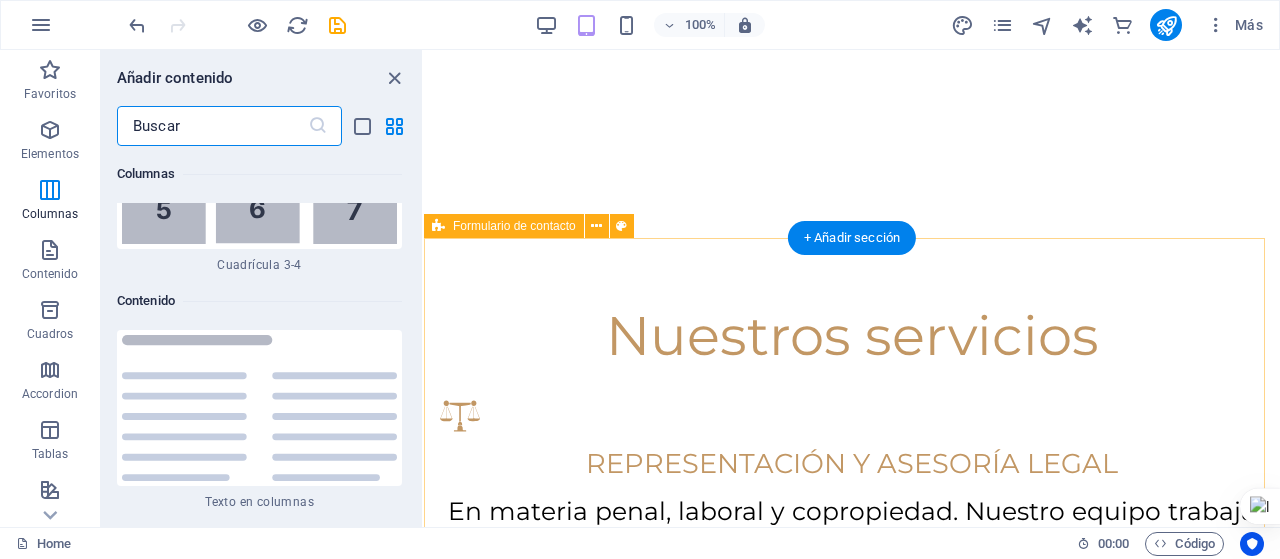 drag, startPoint x: 639, startPoint y: 282, endPoint x: 841, endPoint y: 273, distance: 202.2004 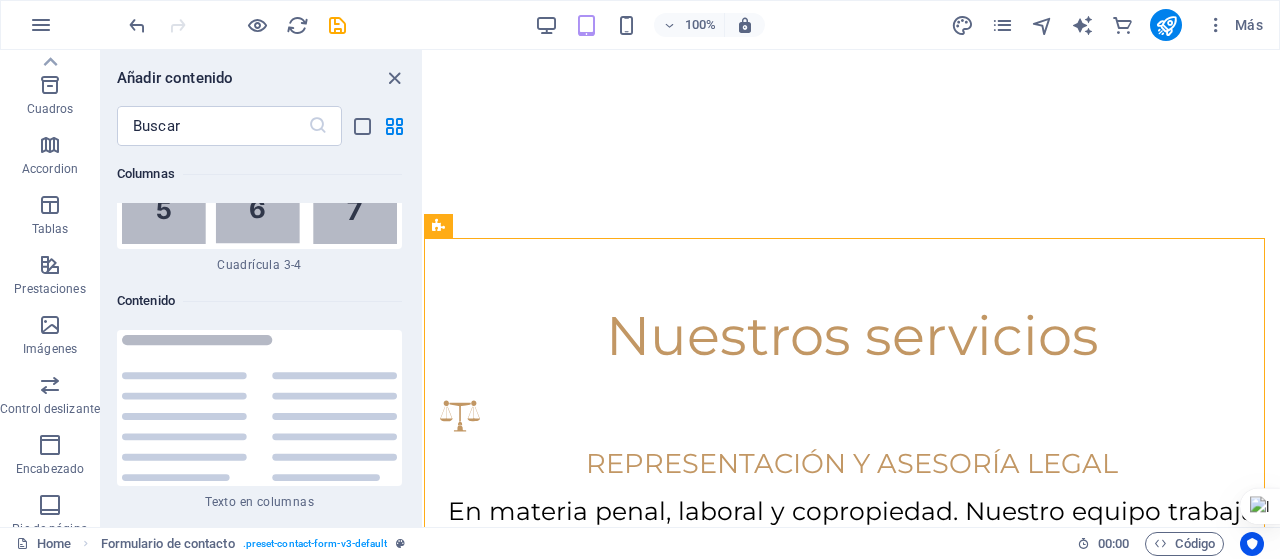 scroll, scrollTop: 0, scrollLeft: 0, axis: both 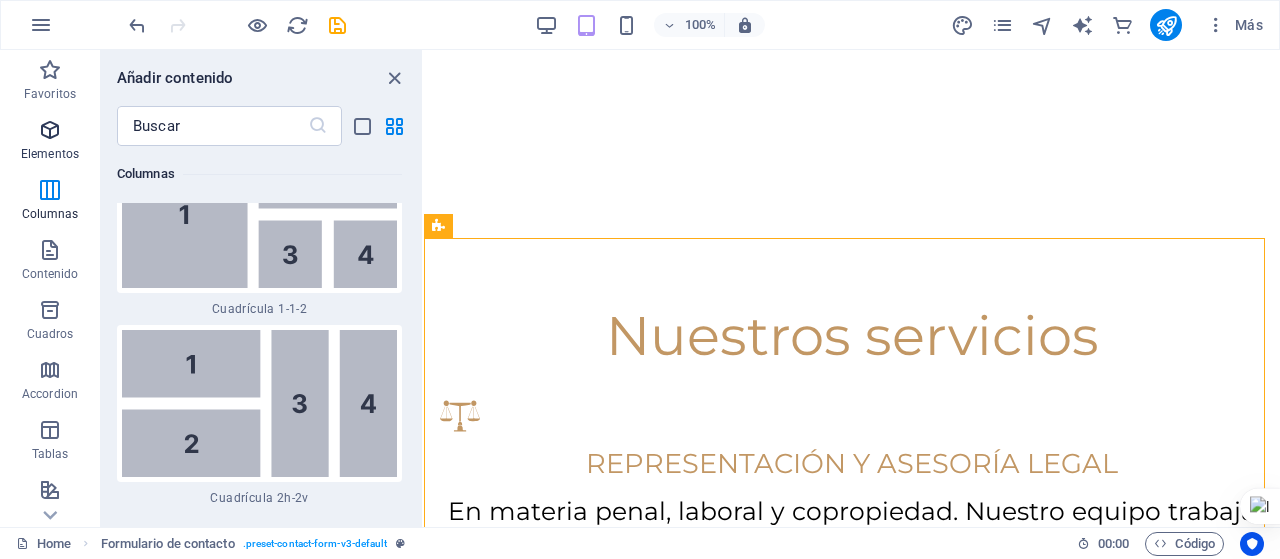 click on "Elementos" at bounding box center (50, 142) 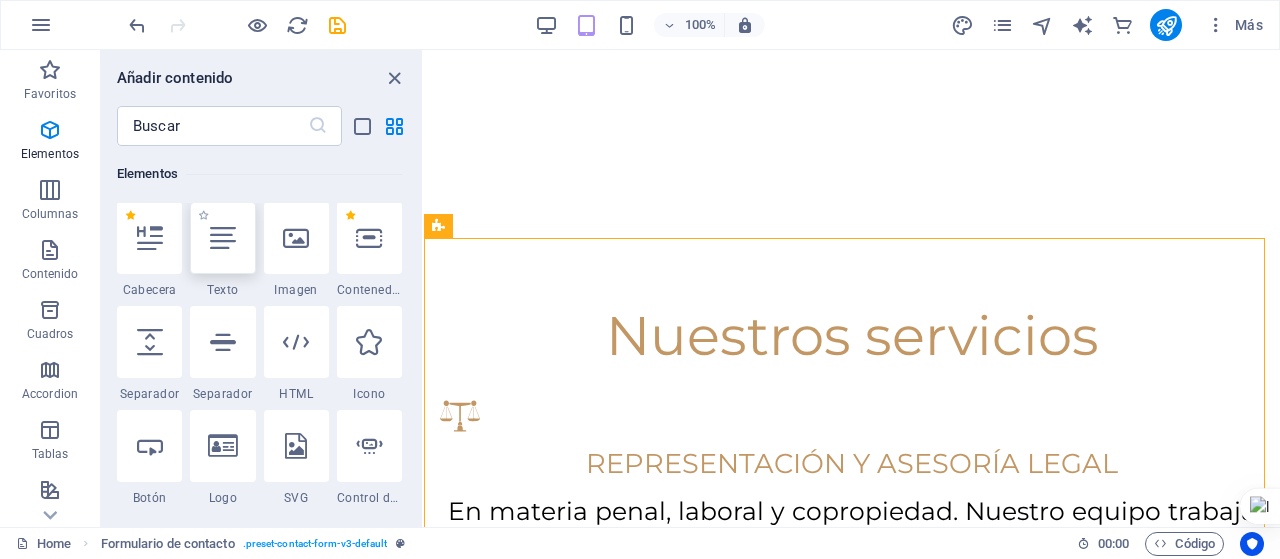 scroll, scrollTop: 377, scrollLeft: 0, axis: vertical 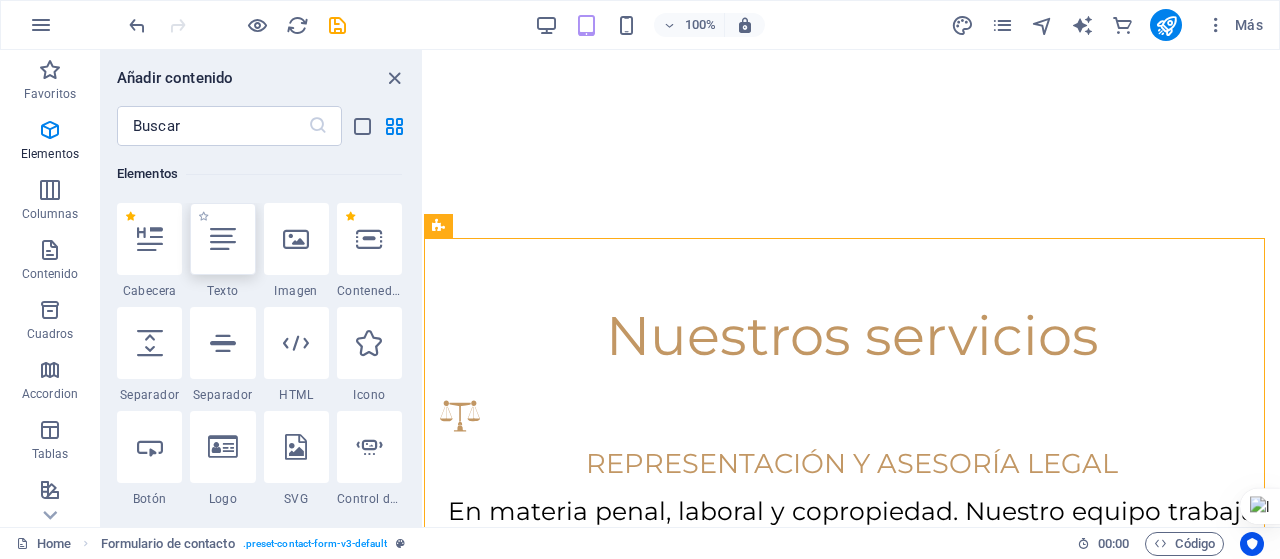 click at bounding box center (223, 239) 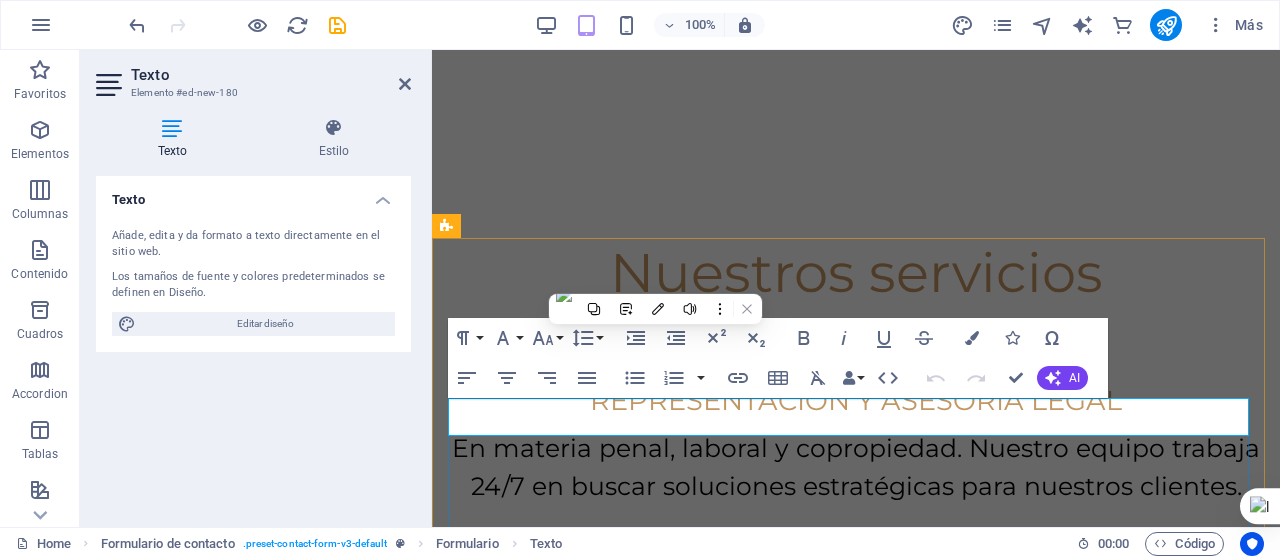click on "Nuevo elemento de texto" at bounding box center (856, 1220) 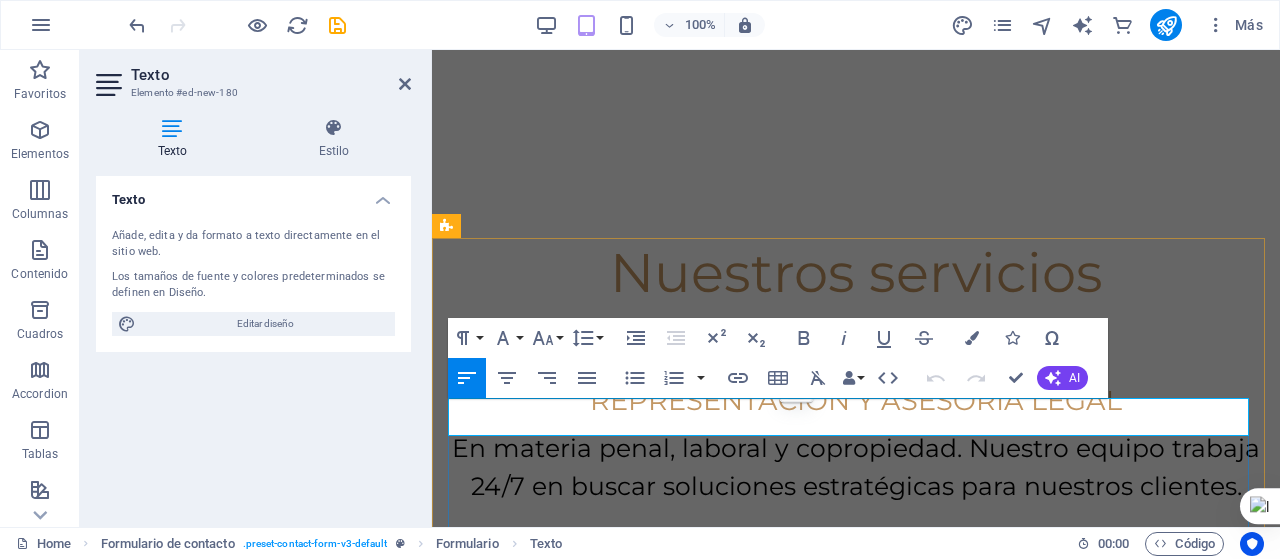 click on "Nuevo elemento de texto" at bounding box center [856, 1220] 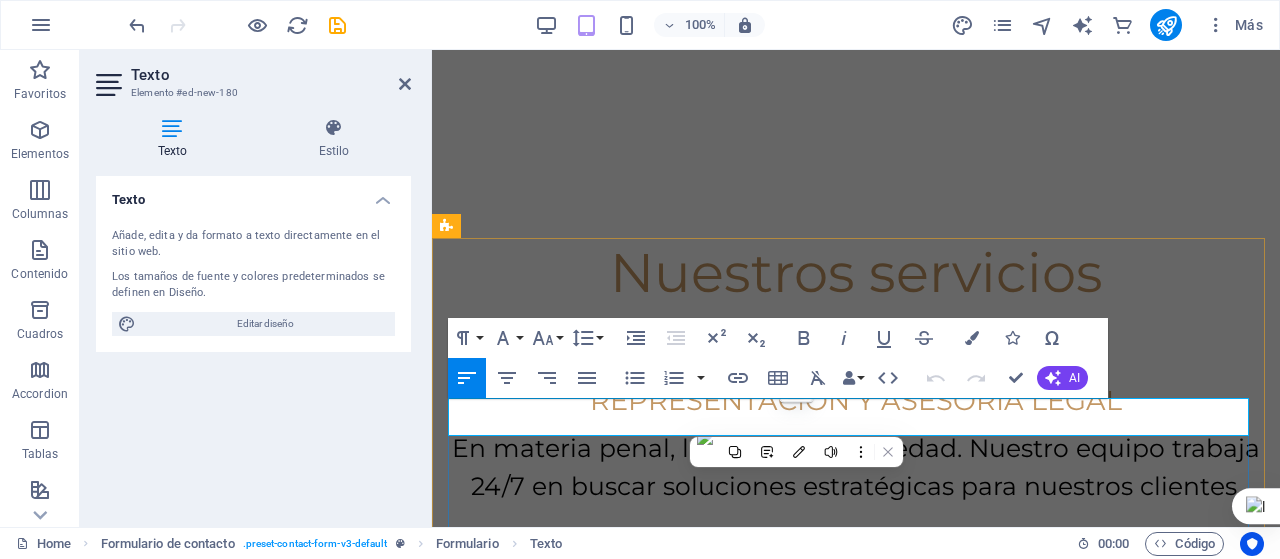 click on "Nuevo elemento de texto" at bounding box center (856, 1220) 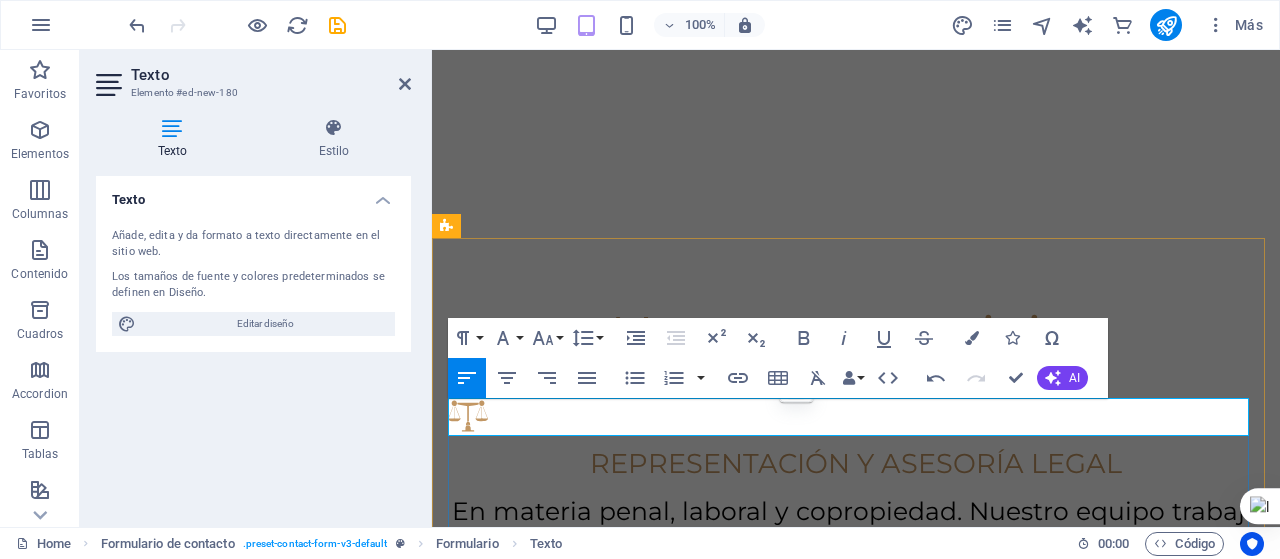 drag, startPoint x: 652, startPoint y: 421, endPoint x: 452, endPoint y: 423, distance: 200.01 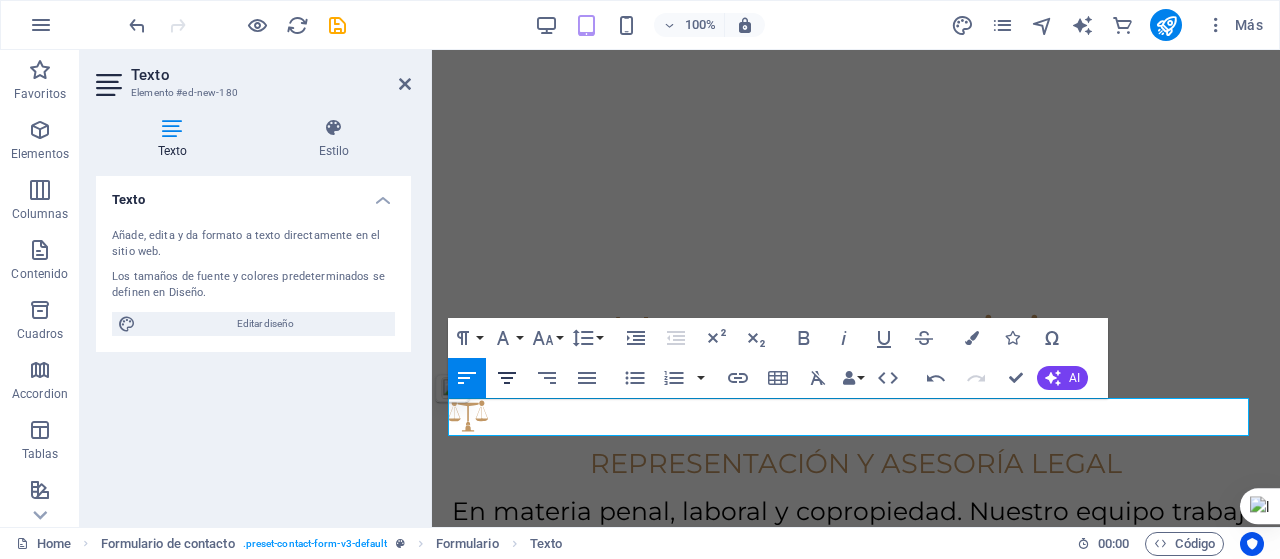 click 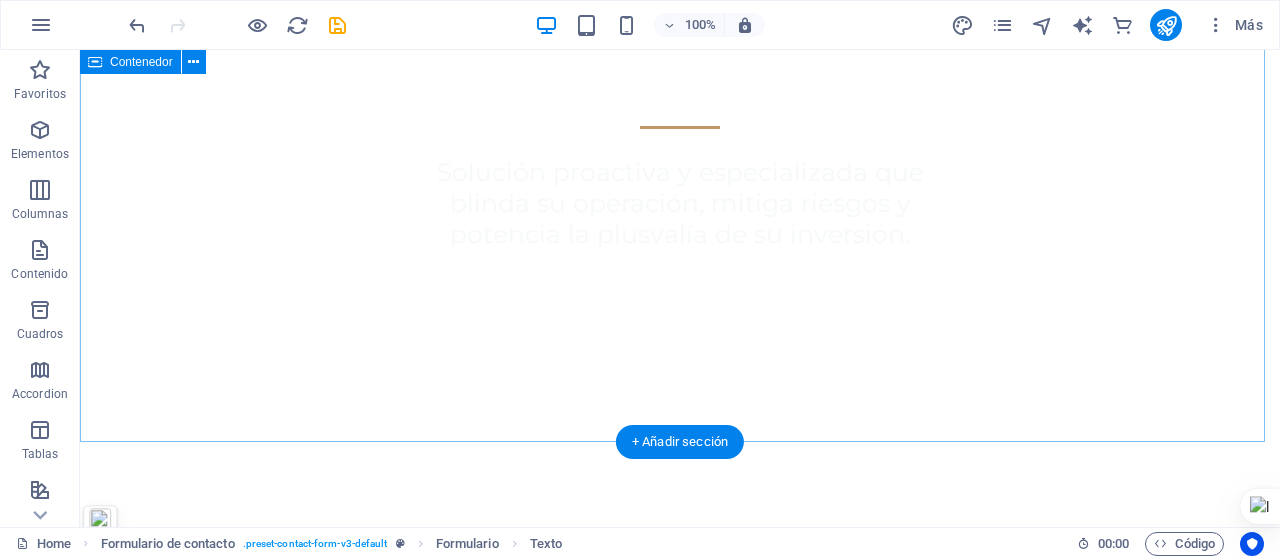 scroll, scrollTop: 1838, scrollLeft: 0, axis: vertical 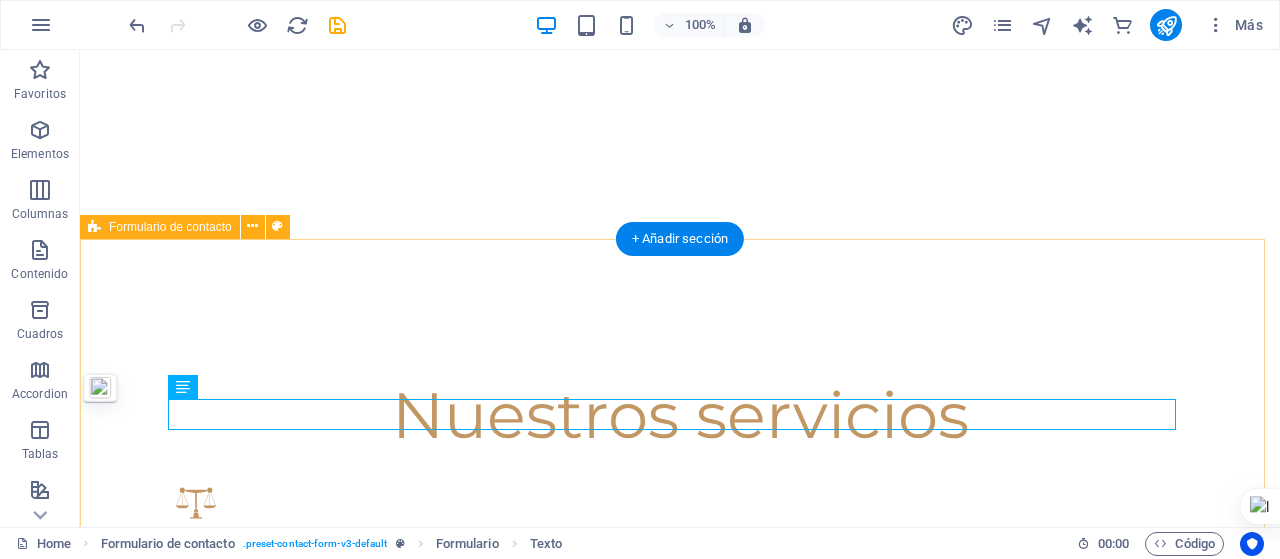 click on "¿Quieres contactarnos? ¿Ilegible? Cargar nuevo Enviar" at bounding box center (680, 1628) 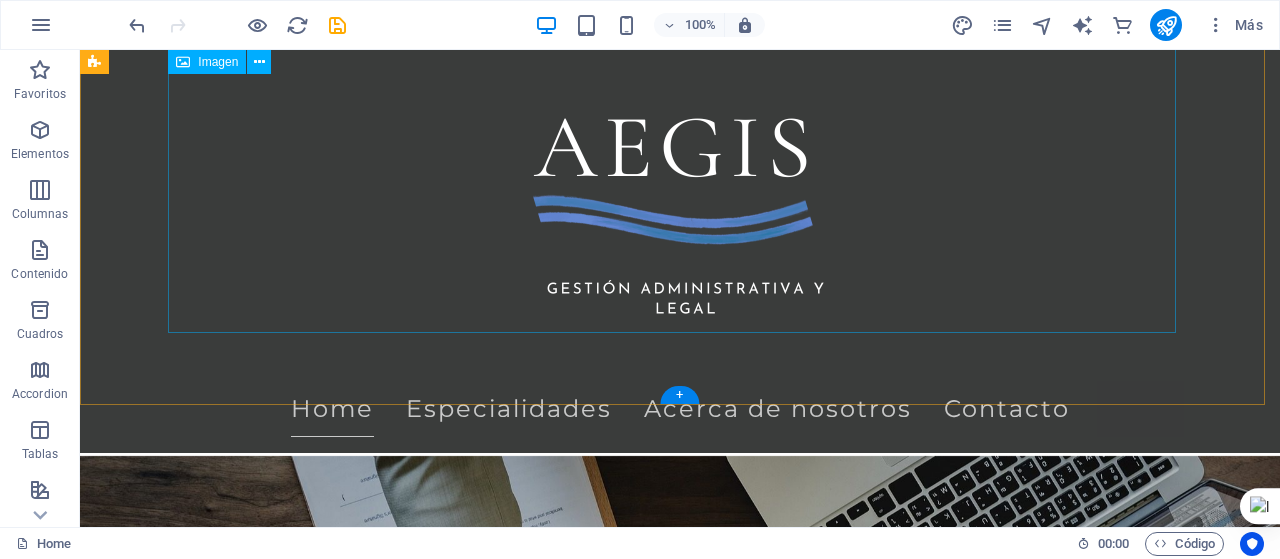 scroll, scrollTop: 70, scrollLeft: 0, axis: vertical 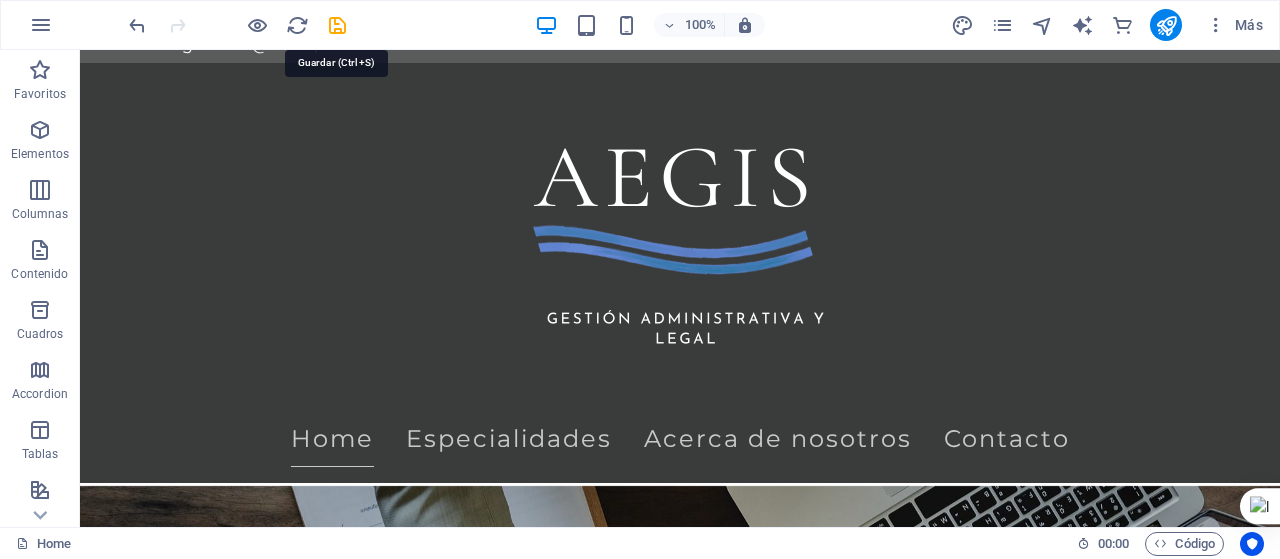 click at bounding box center (337, 25) 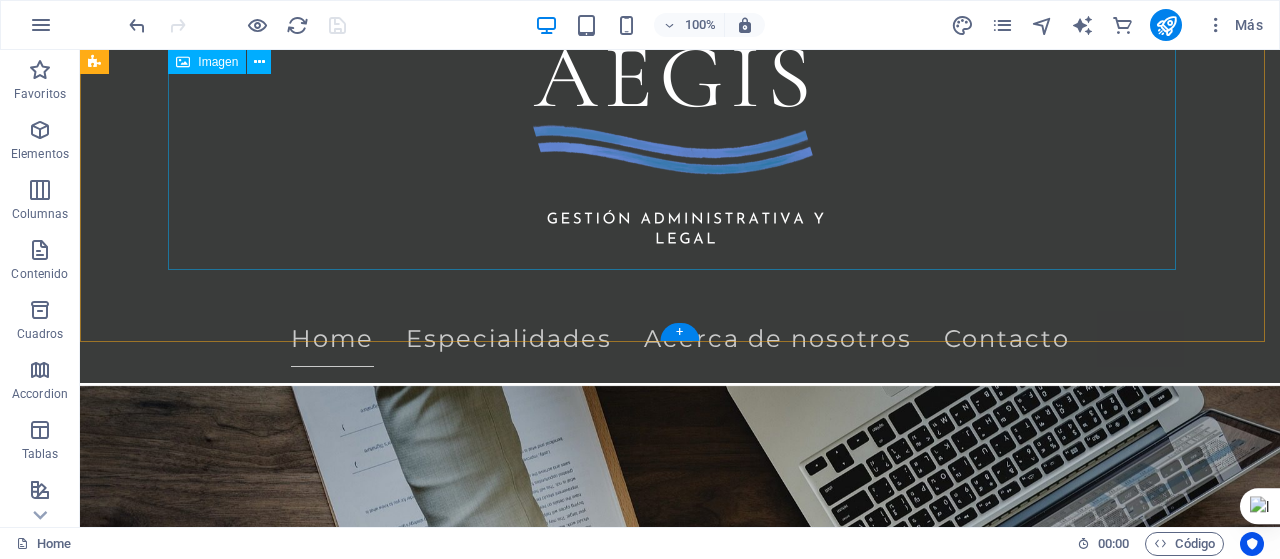 scroll, scrollTop: 0, scrollLeft: 0, axis: both 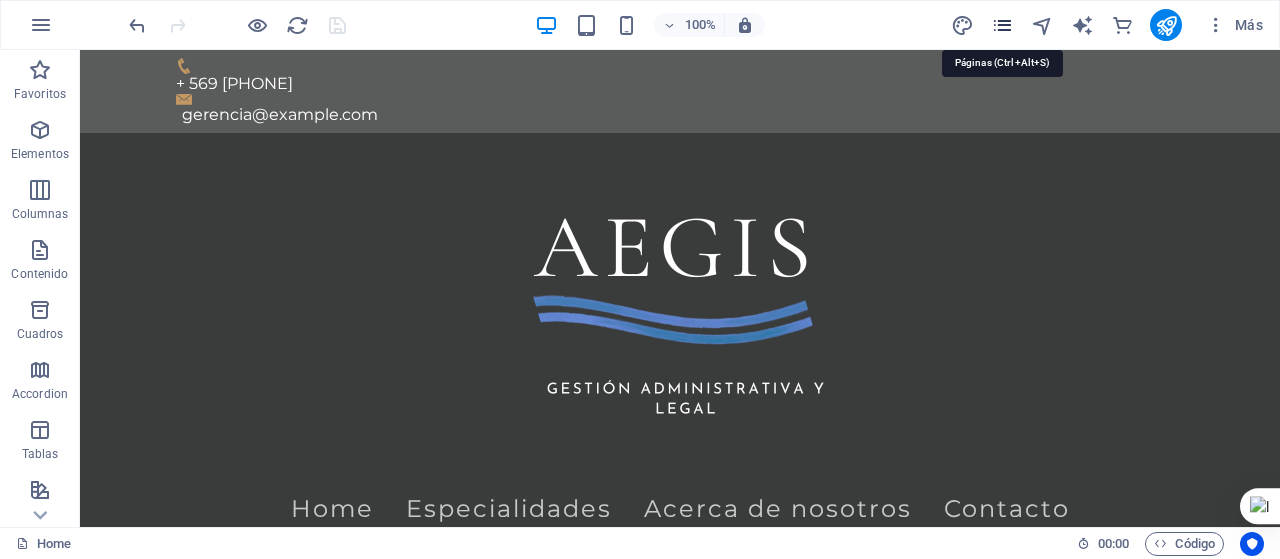 click at bounding box center (1002, 25) 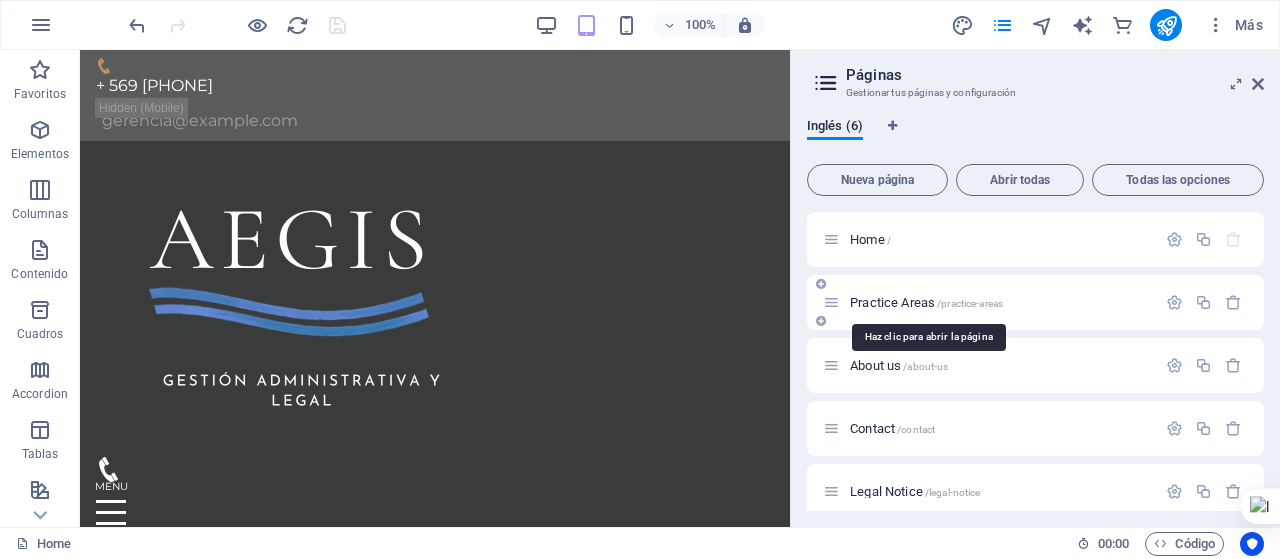 click on "Practice Areas /practice-areas" at bounding box center [926, 302] 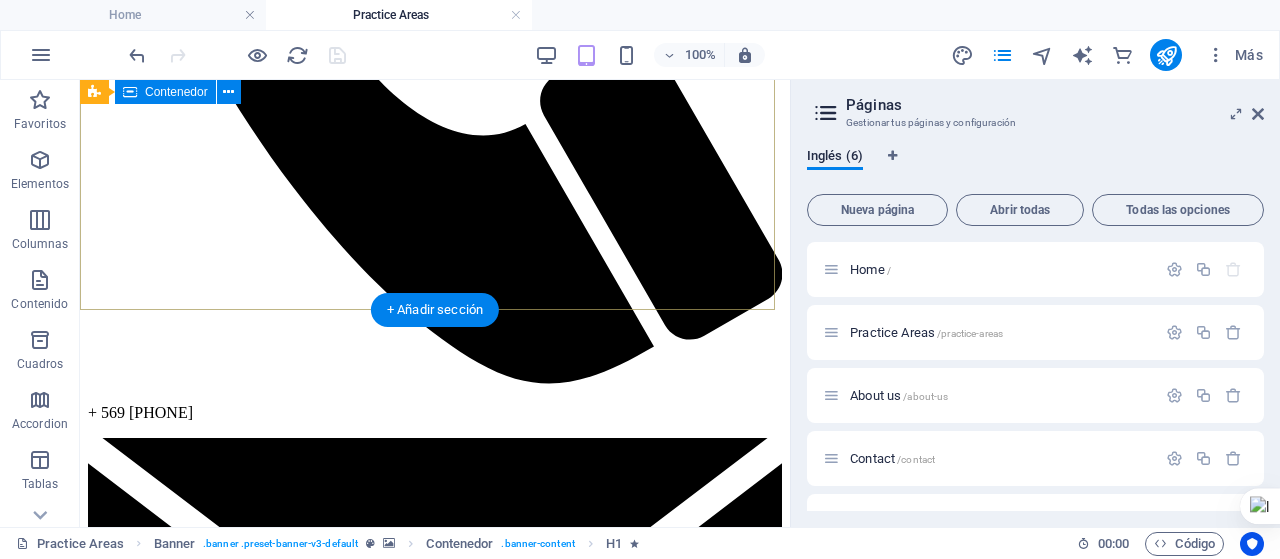 scroll, scrollTop: 711, scrollLeft: 0, axis: vertical 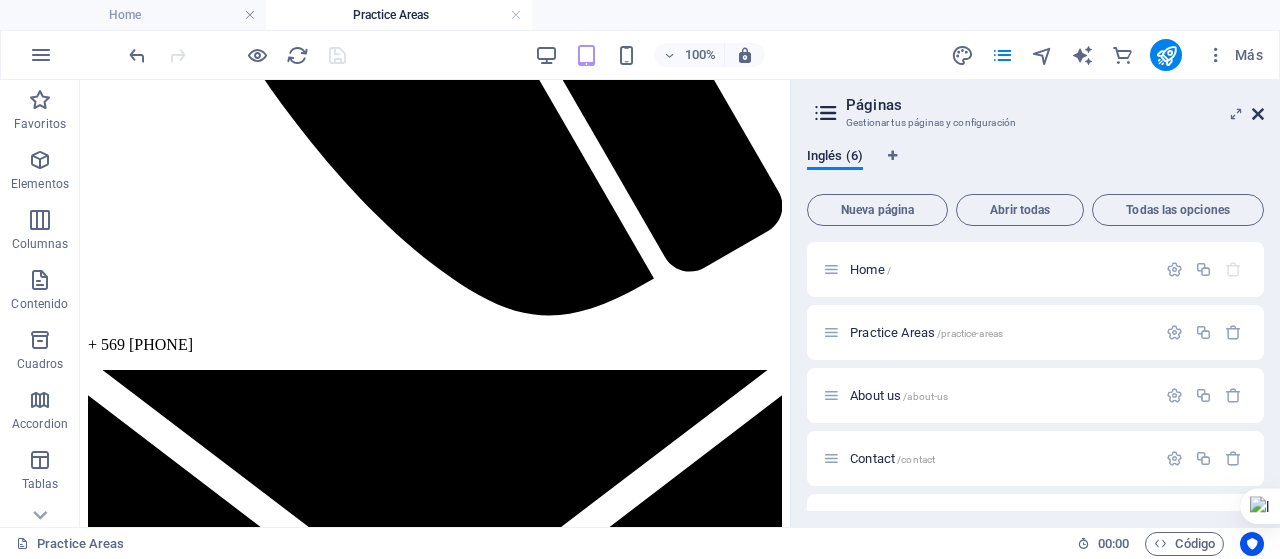 click at bounding box center (1258, 114) 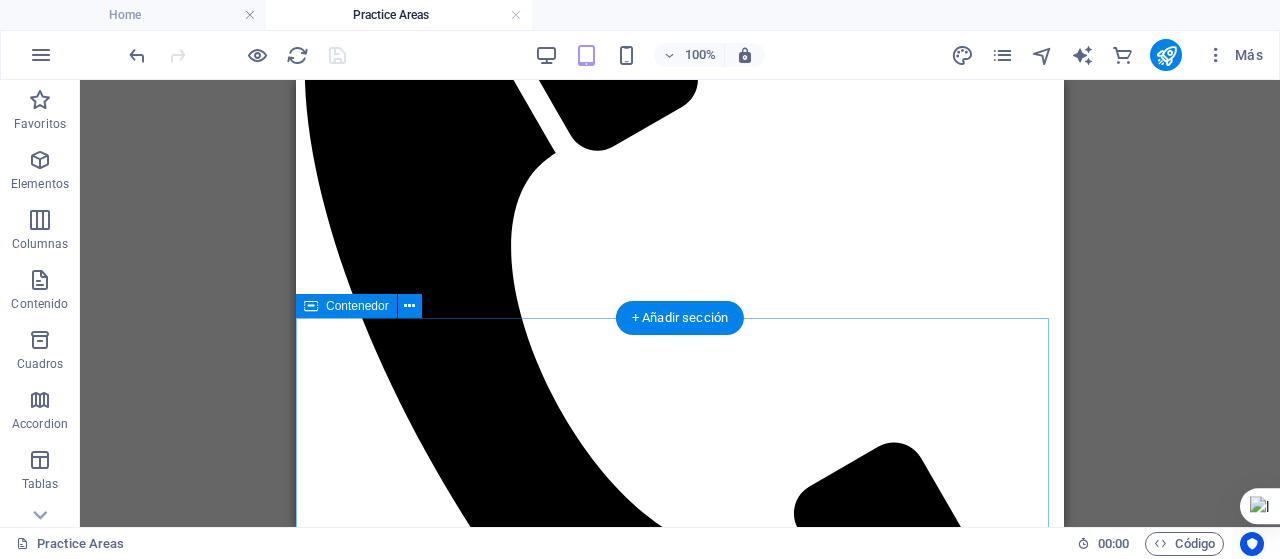 scroll, scrollTop: 0, scrollLeft: 0, axis: both 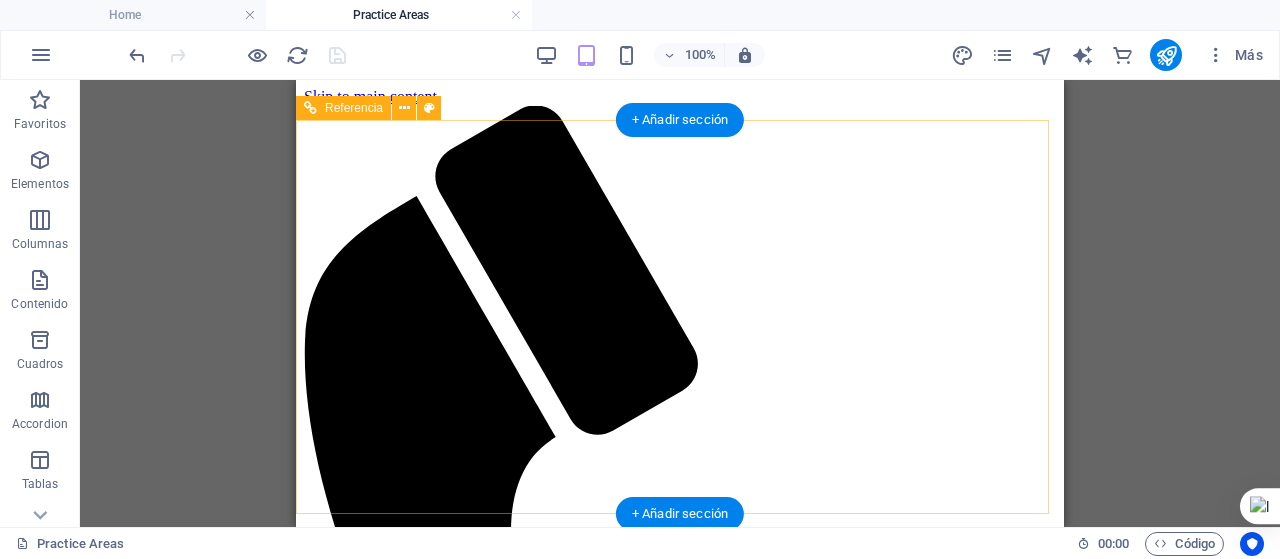 click at bounding box center (680, 1866) 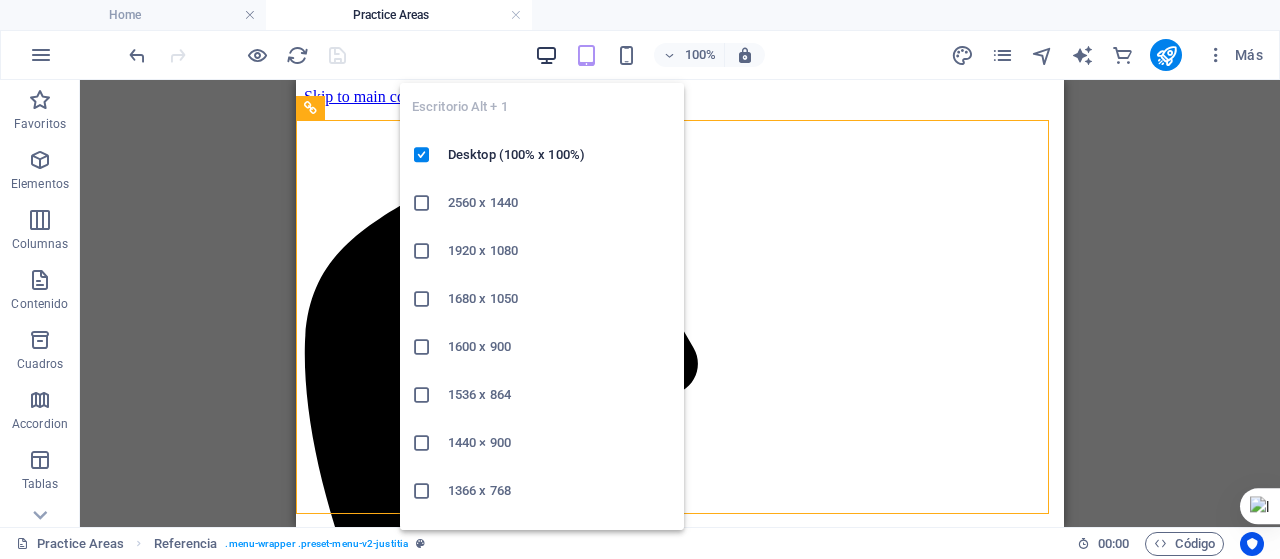click at bounding box center (546, 55) 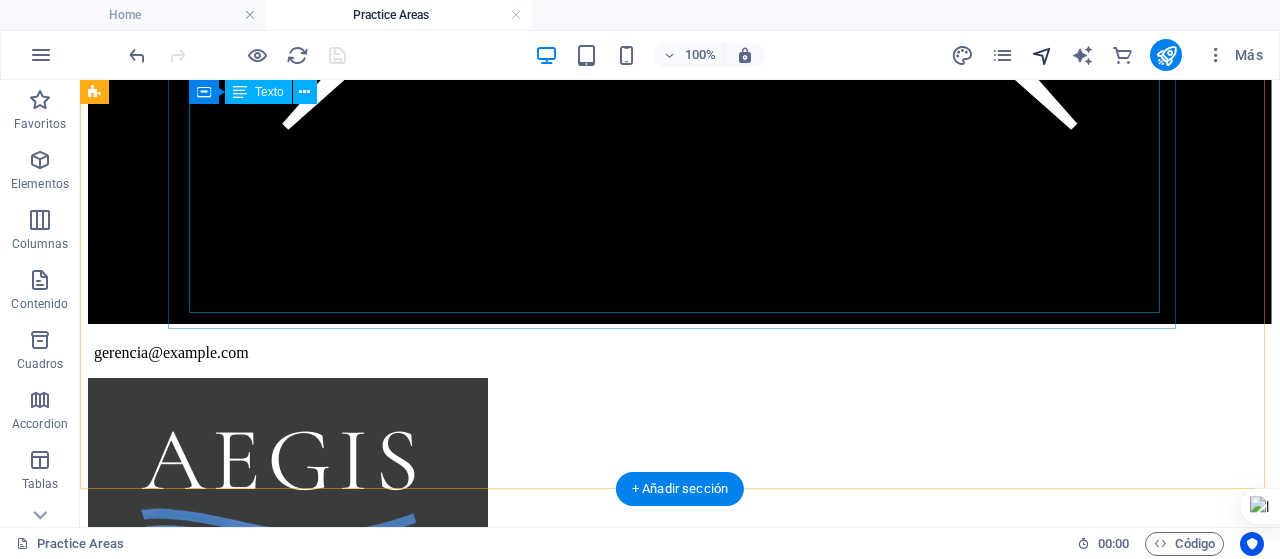 scroll, scrollTop: 2160, scrollLeft: 0, axis: vertical 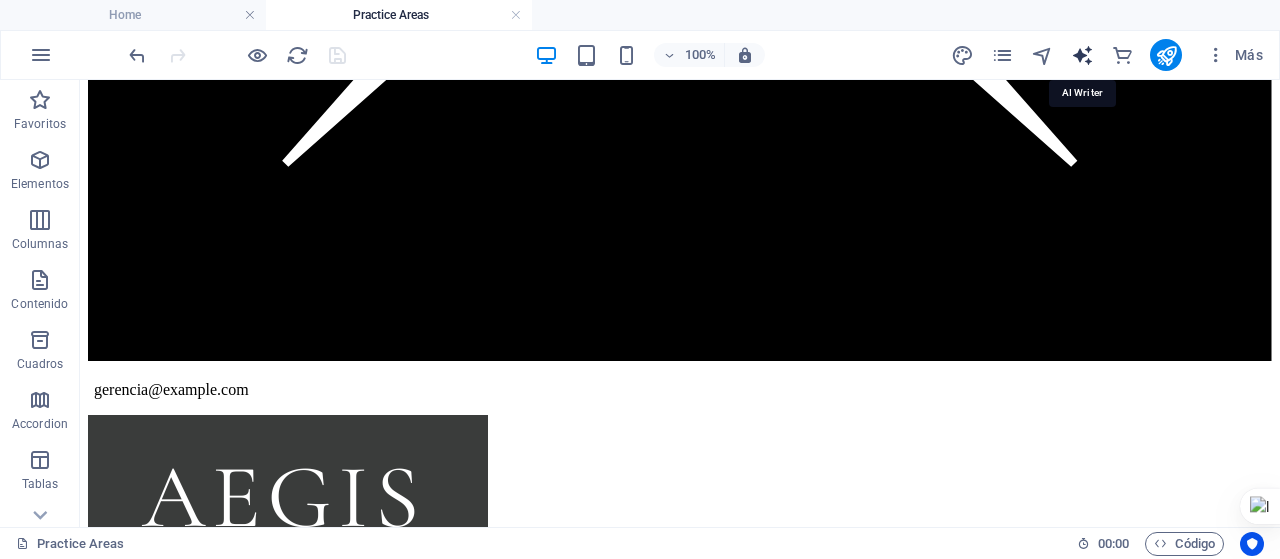 click at bounding box center (1082, 55) 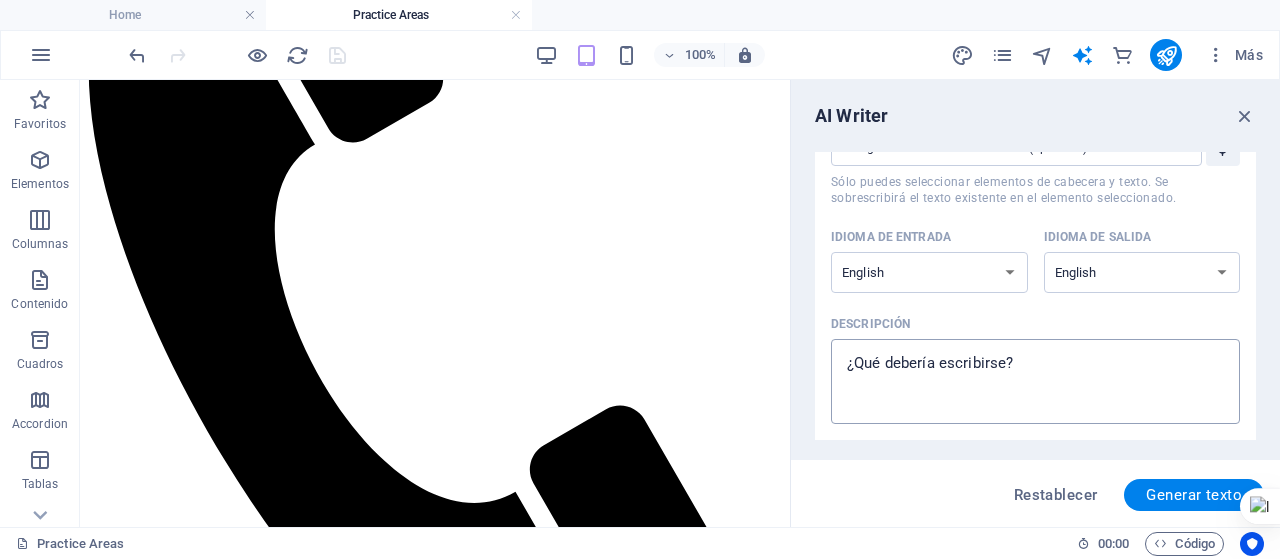 scroll, scrollTop: 0, scrollLeft: 0, axis: both 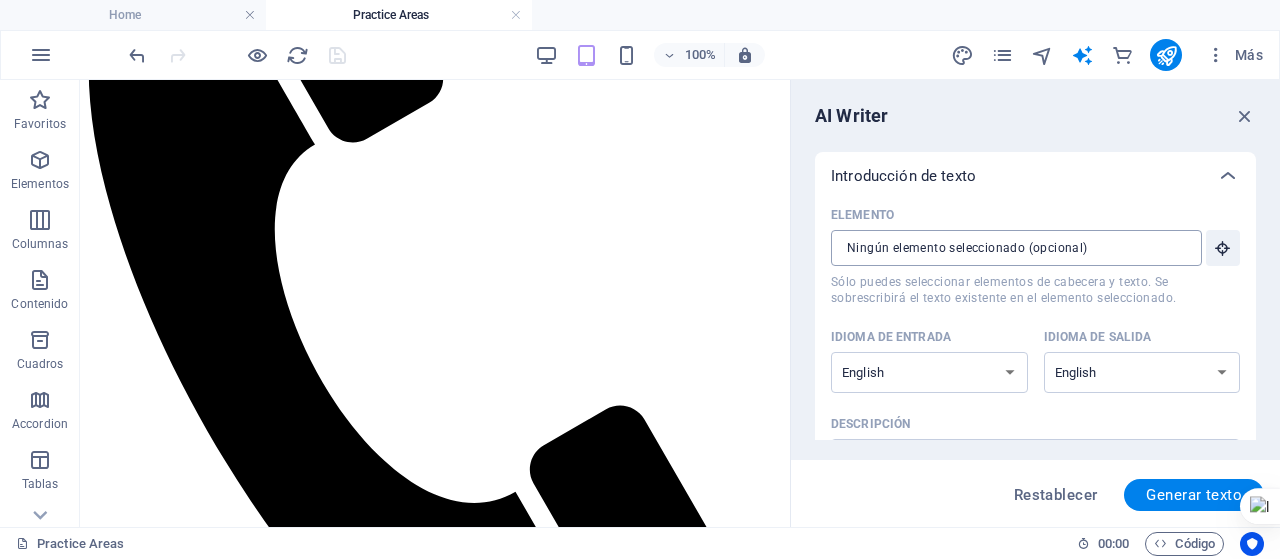 click on "Elemento ​ Sólo puedes seleccionar elementos de cabecera y texto. Se sobrescribirá el texto existente en el elemento seleccionado." at bounding box center (1009, 248) 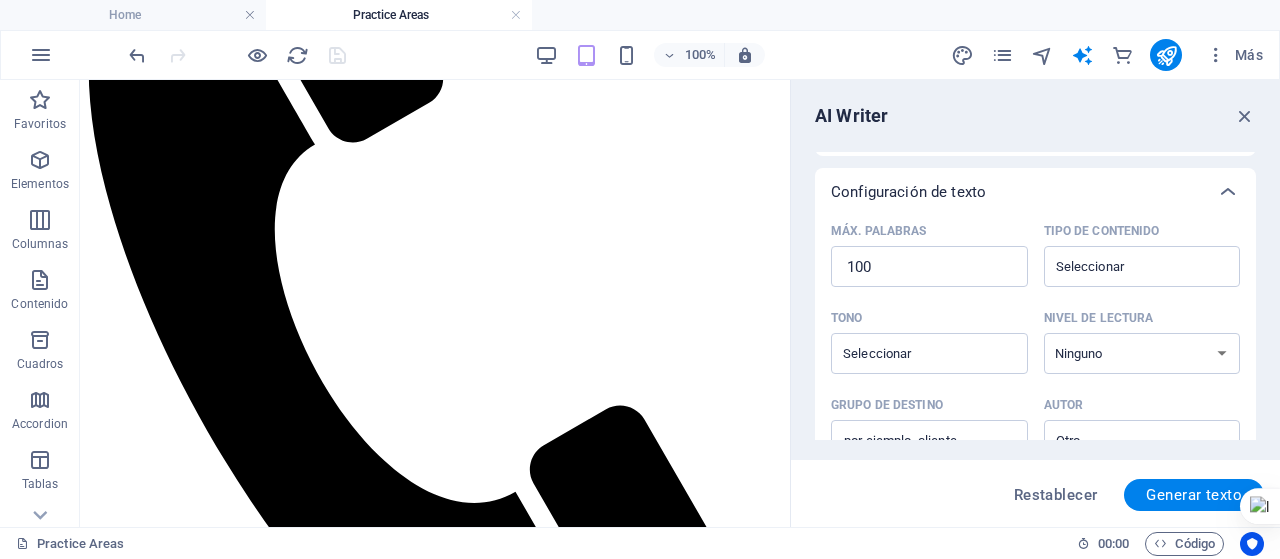 scroll, scrollTop: 500, scrollLeft: 0, axis: vertical 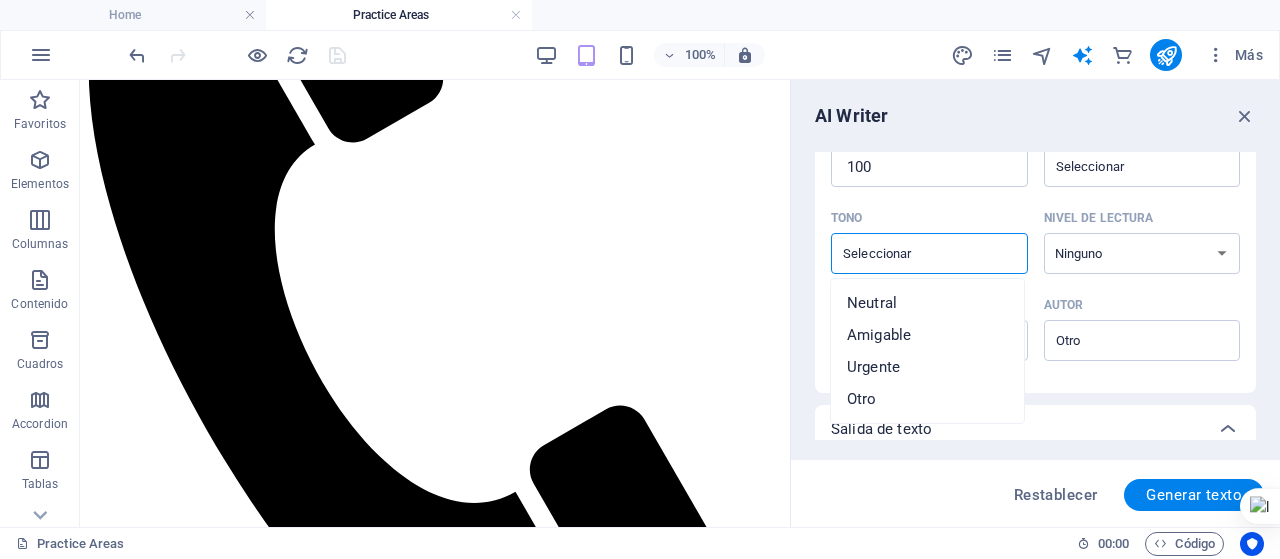 click on "Tono ​" at bounding box center (913, 253) 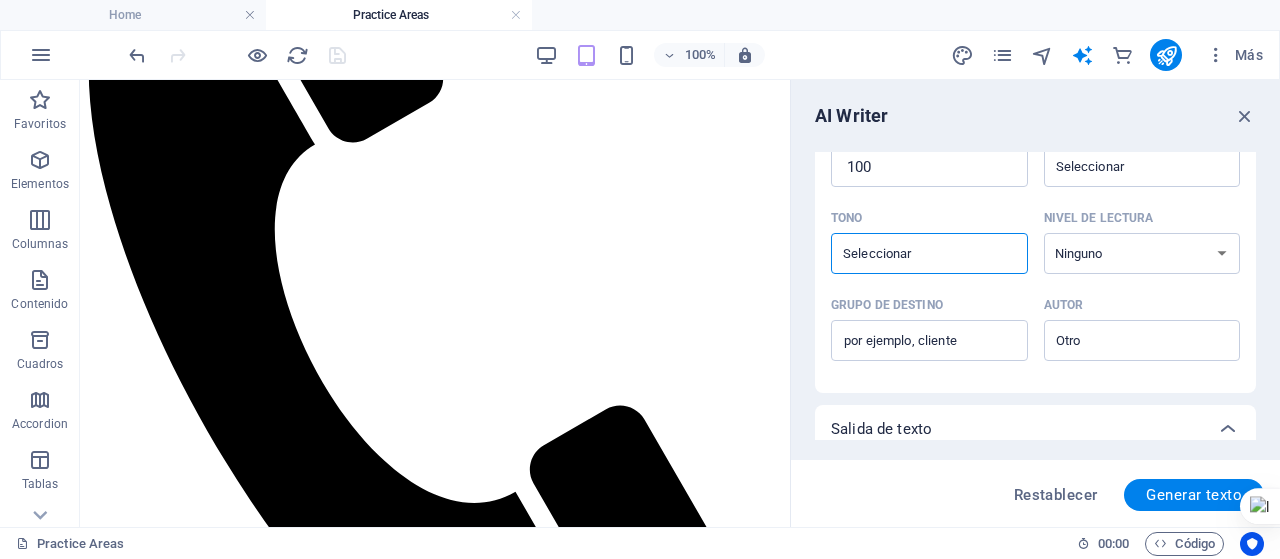 click on "Tono ​" at bounding box center (913, 253) 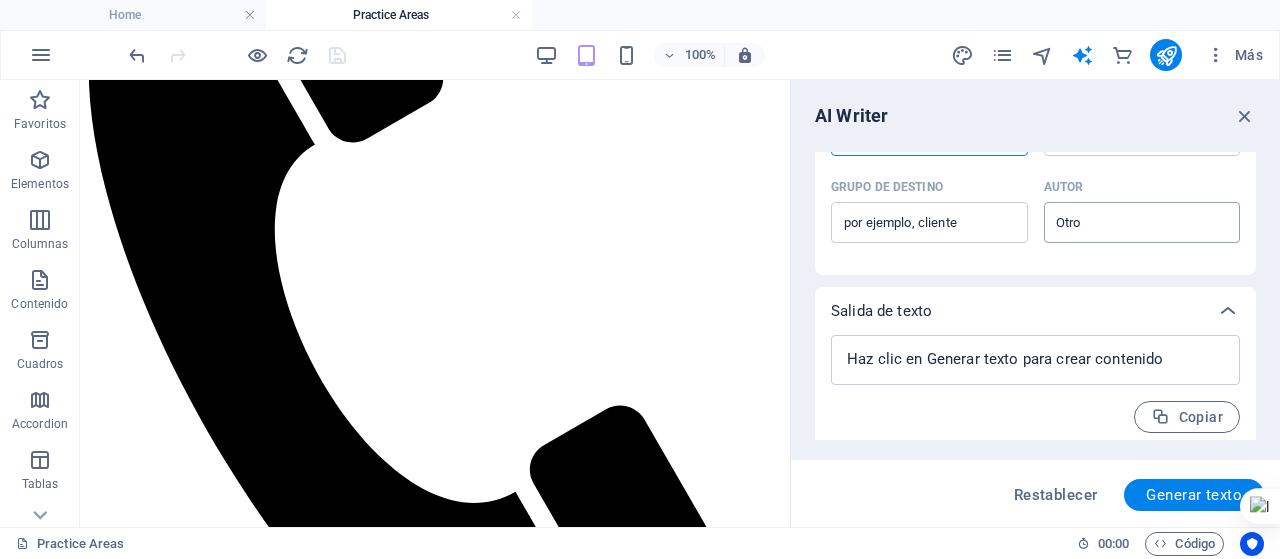 scroll, scrollTop: 626, scrollLeft: 0, axis: vertical 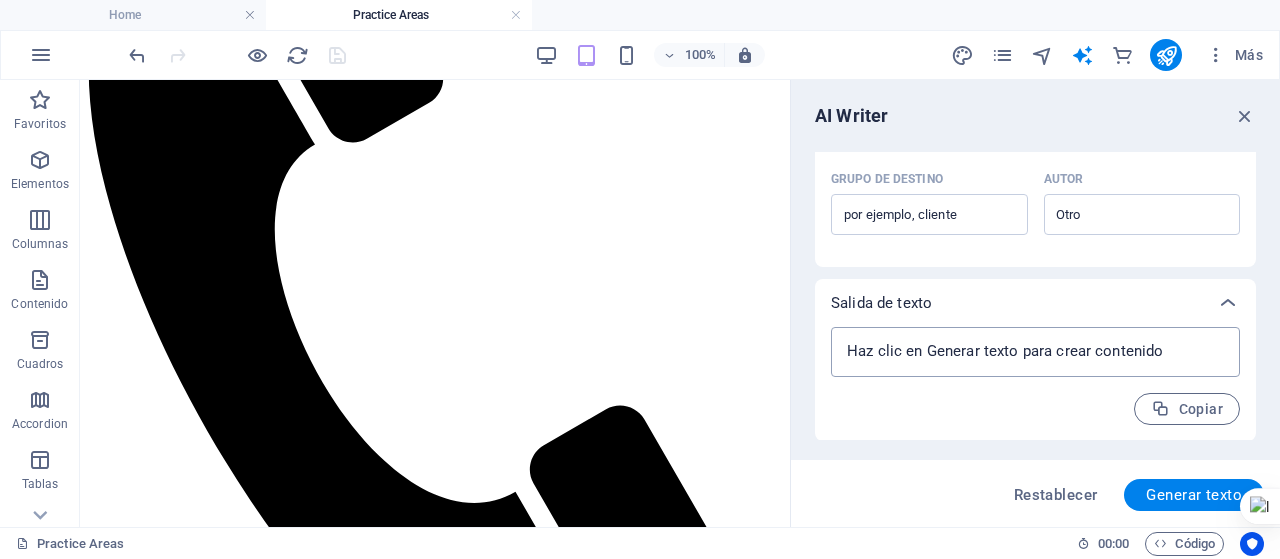click at bounding box center [1035, 352] 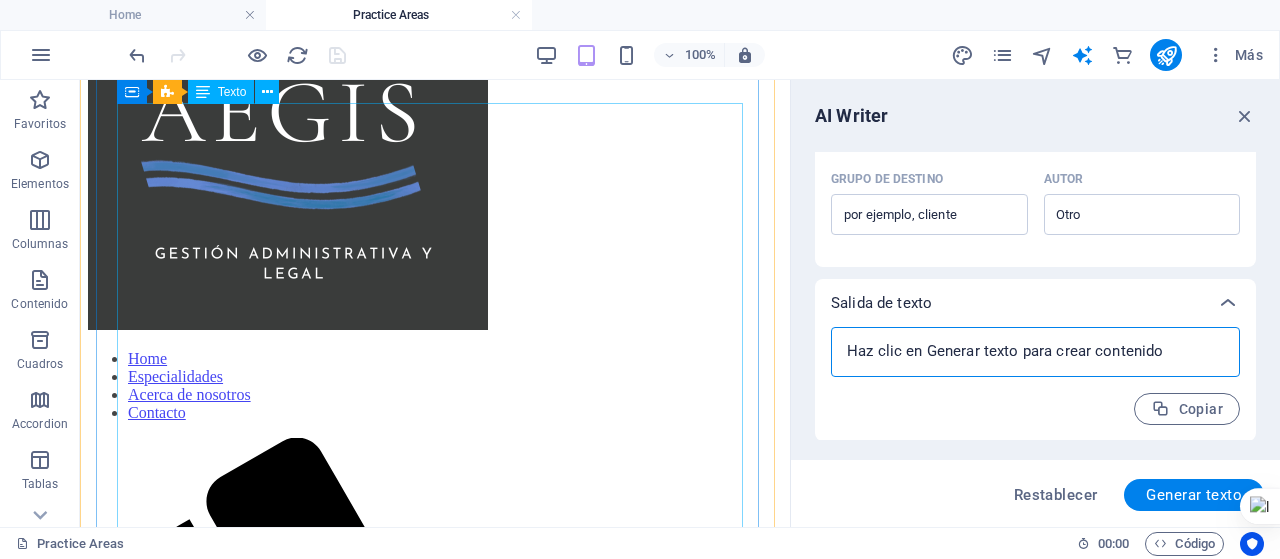 scroll, scrollTop: 1560, scrollLeft: 0, axis: vertical 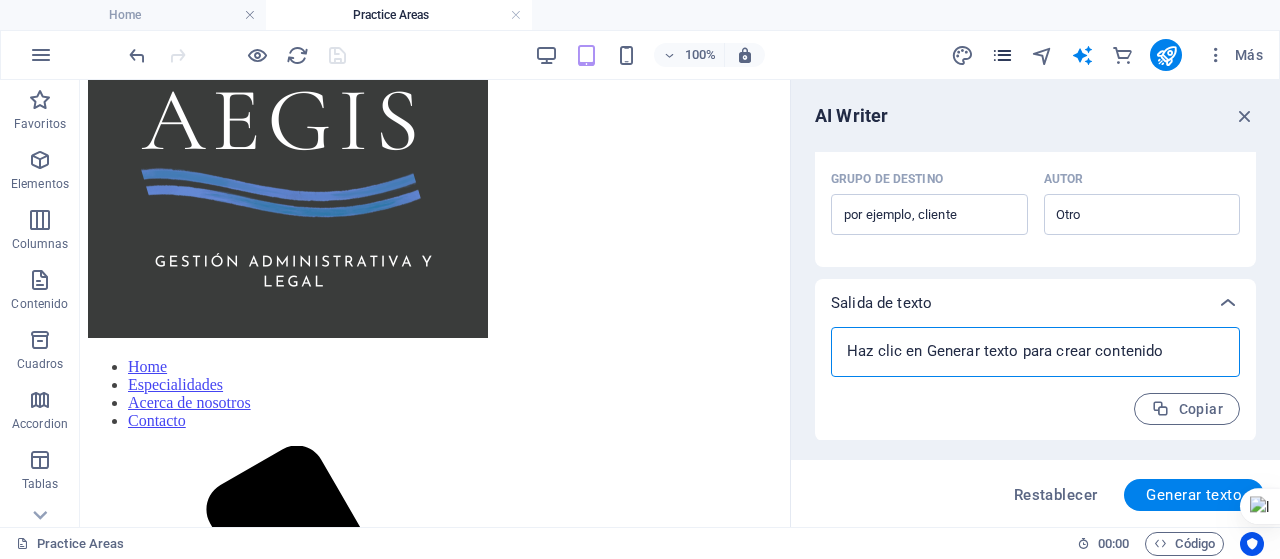 type on "x" 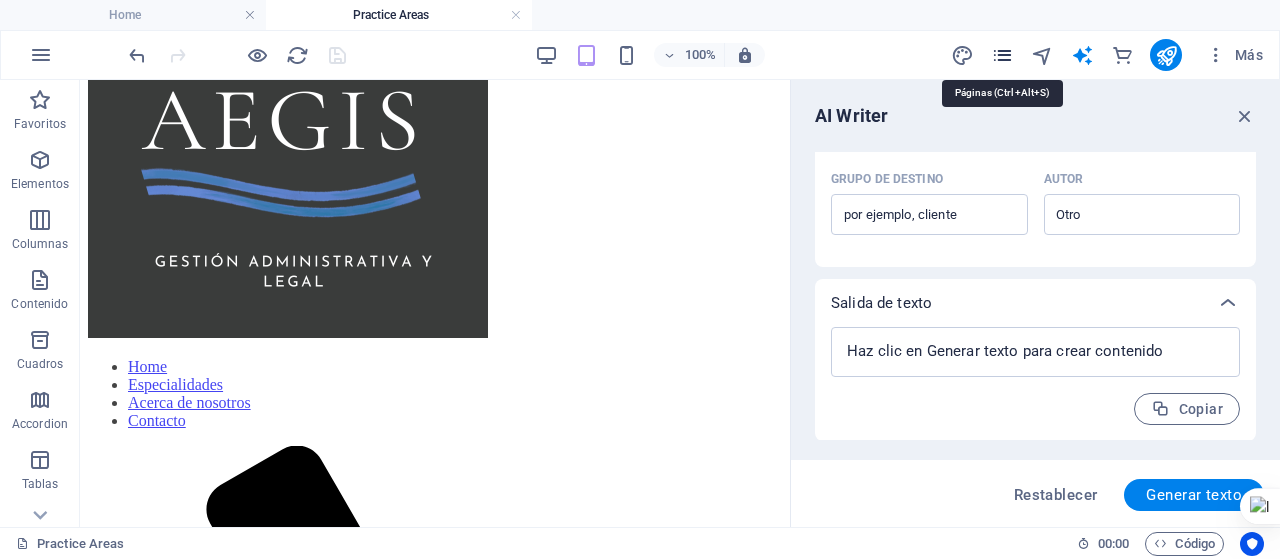 click at bounding box center [1002, 55] 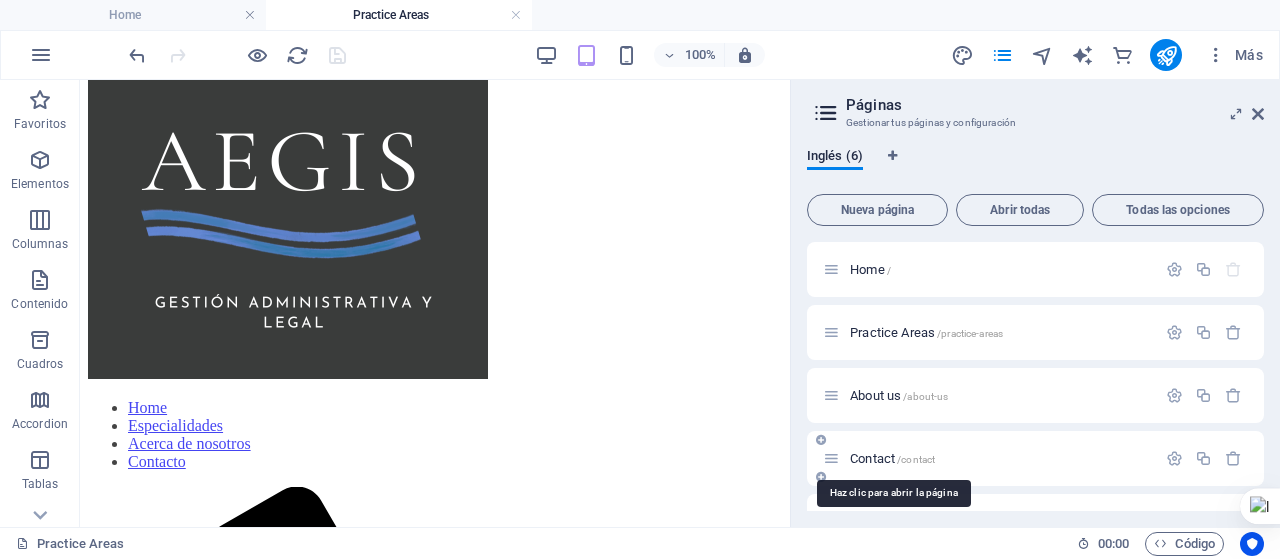 click on "Contact /contact" at bounding box center [892, 458] 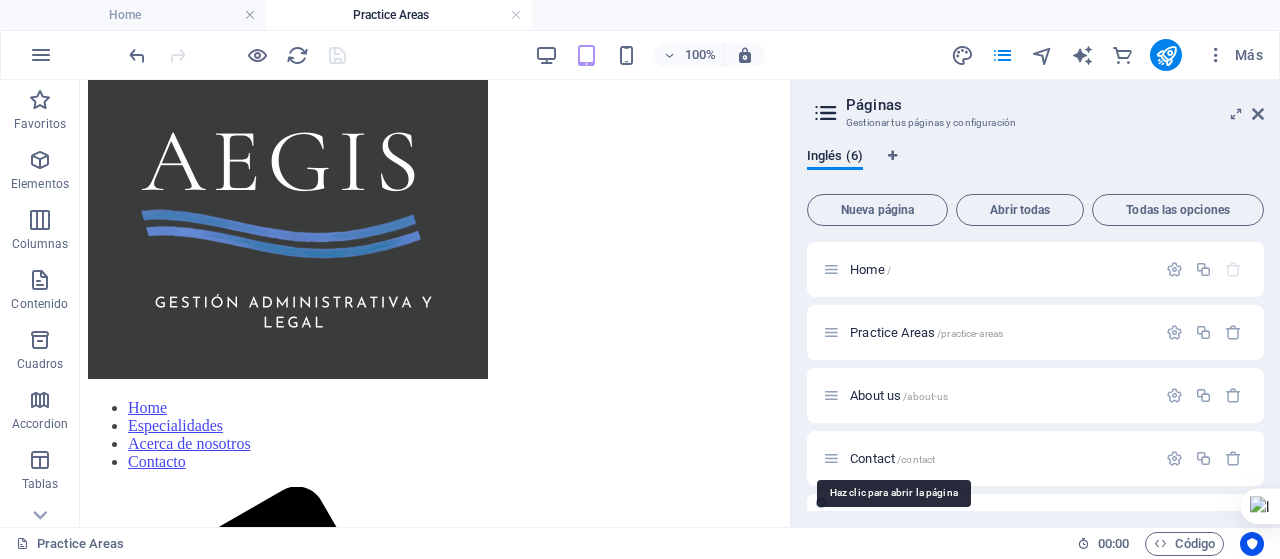 scroll, scrollTop: 0, scrollLeft: 0, axis: both 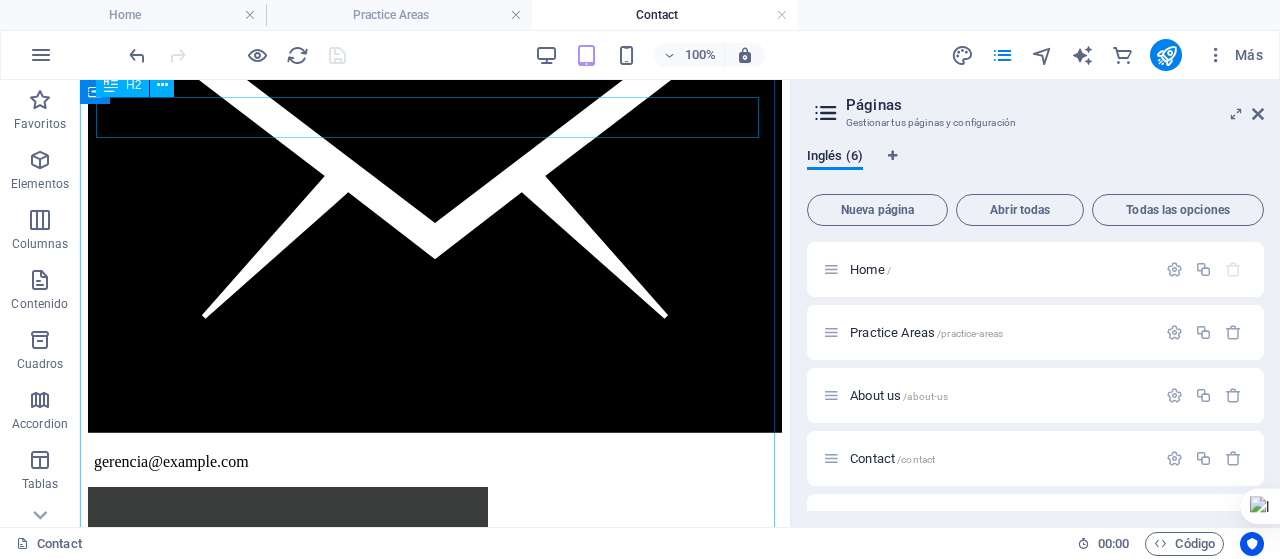 click on "Contacto" at bounding box center (435, 2558) 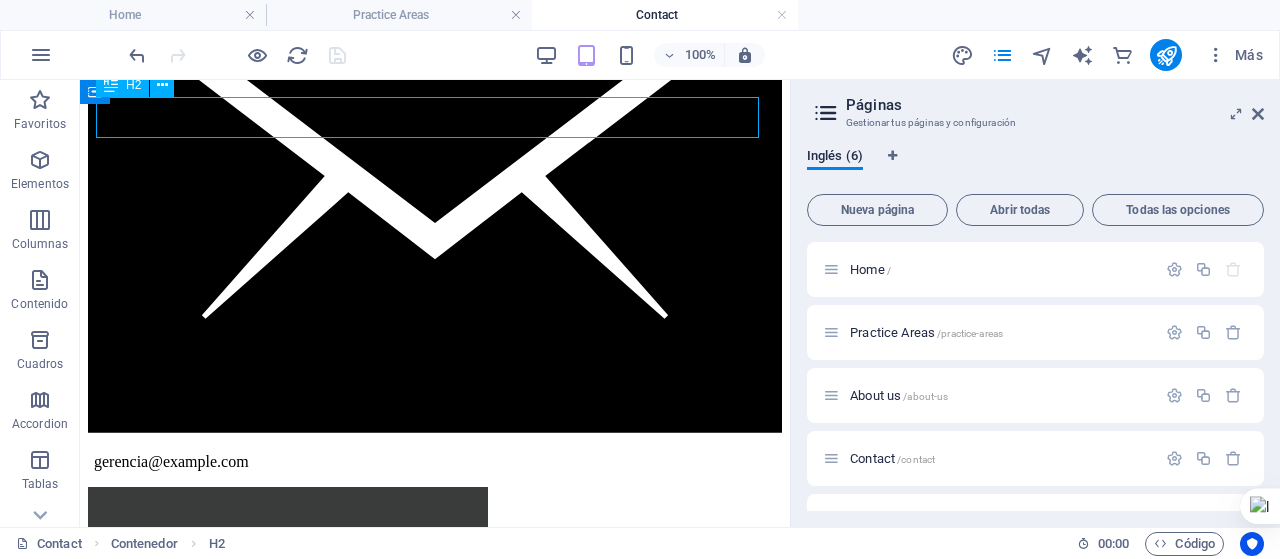 click on "Contacto" at bounding box center [435, 2558] 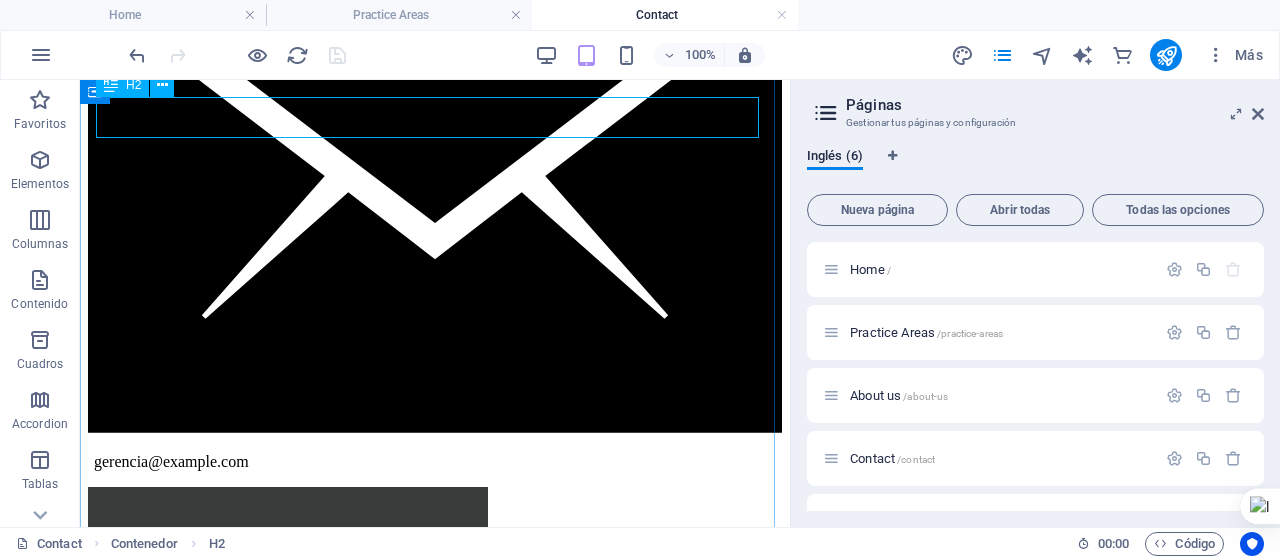 click on "Contacto" at bounding box center [435, 2558] 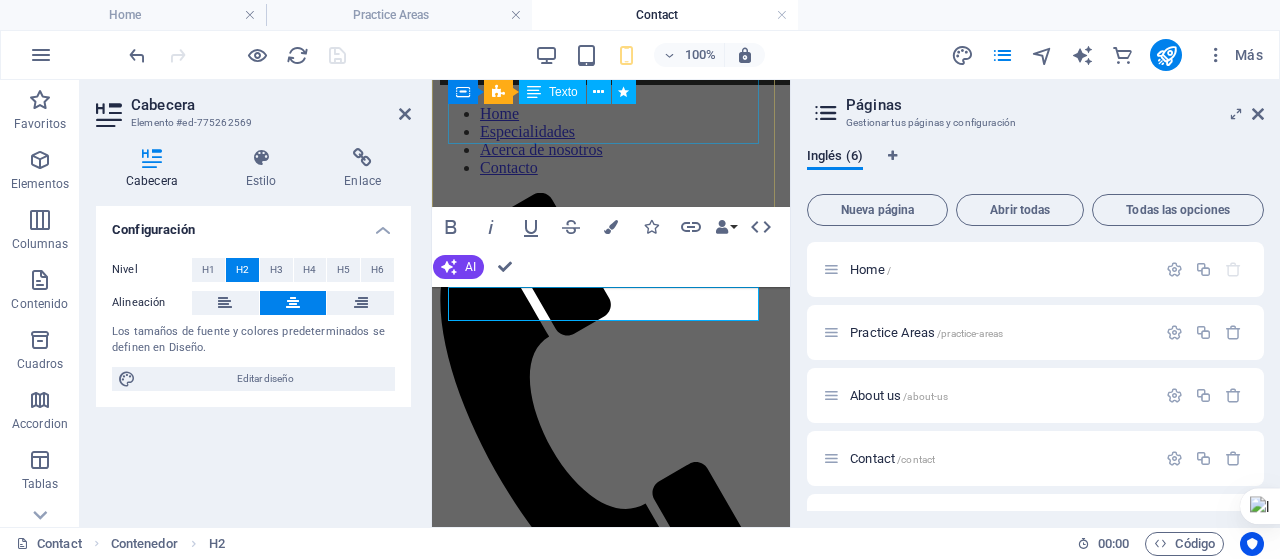 scroll, scrollTop: 613, scrollLeft: 0, axis: vertical 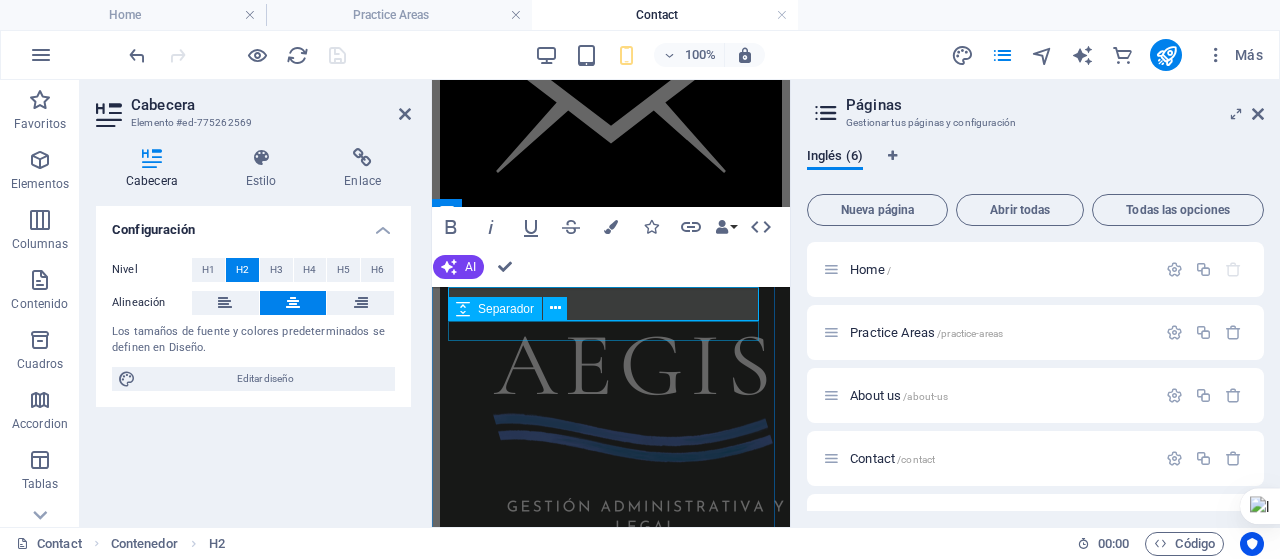 type 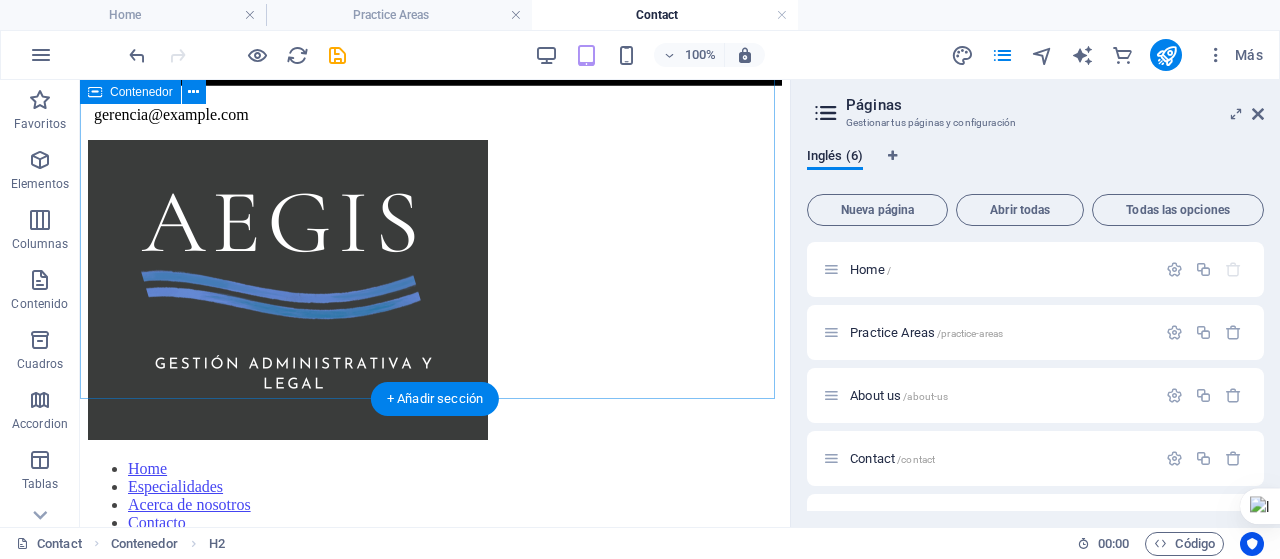 scroll, scrollTop: 1525, scrollLeft: 0, axis: vertical 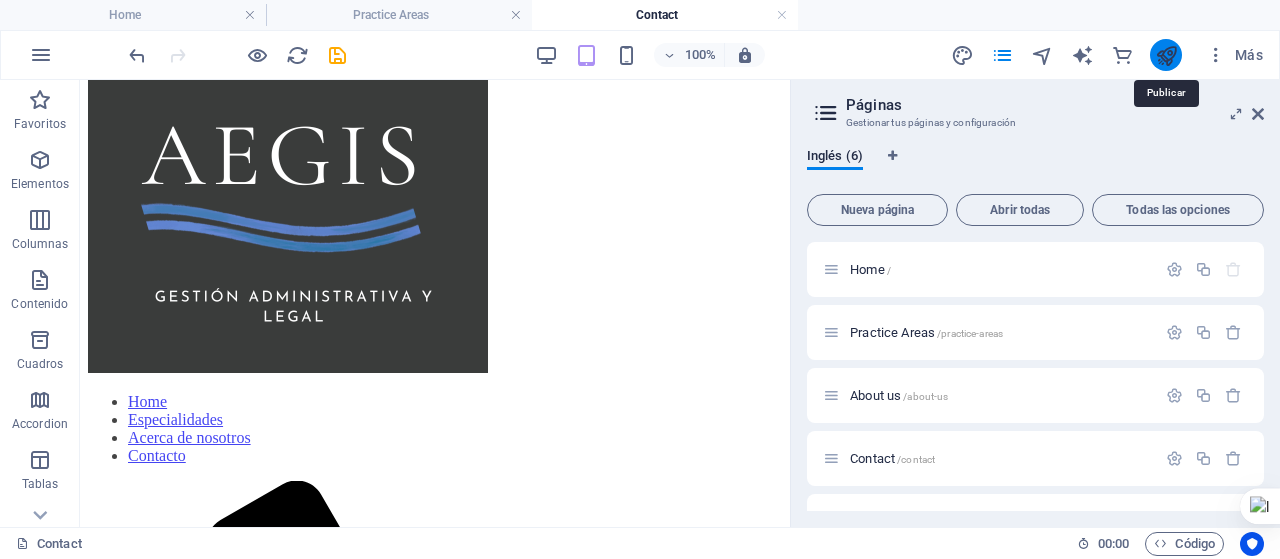 click at bounding box center [1166, 55] 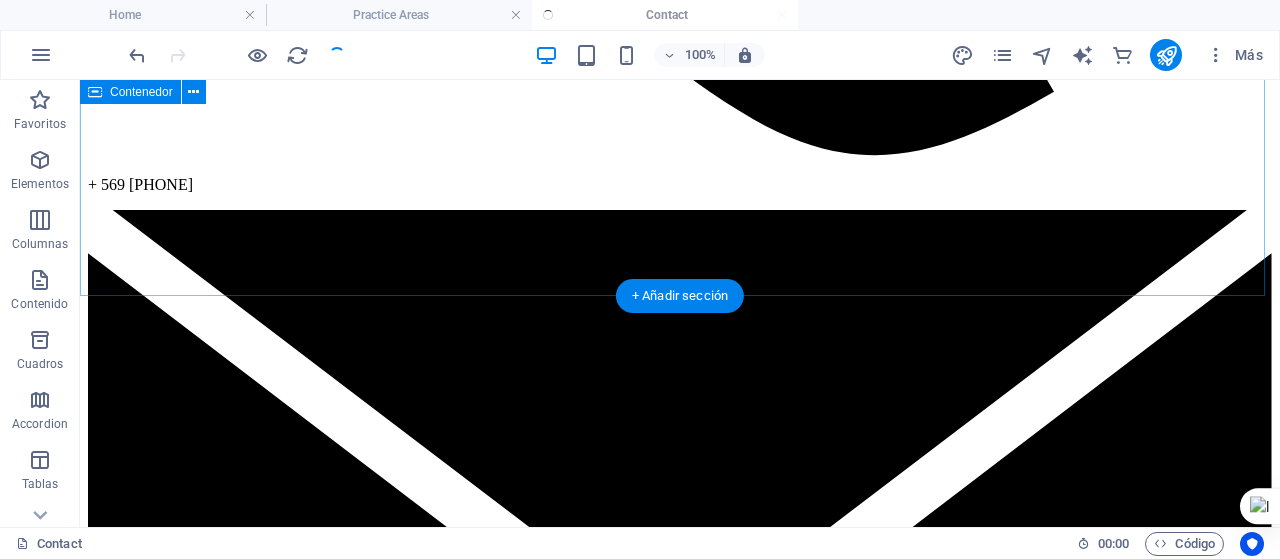 scroll, scrollTop: 1519, scrollLeft: 0, axis: vertical 